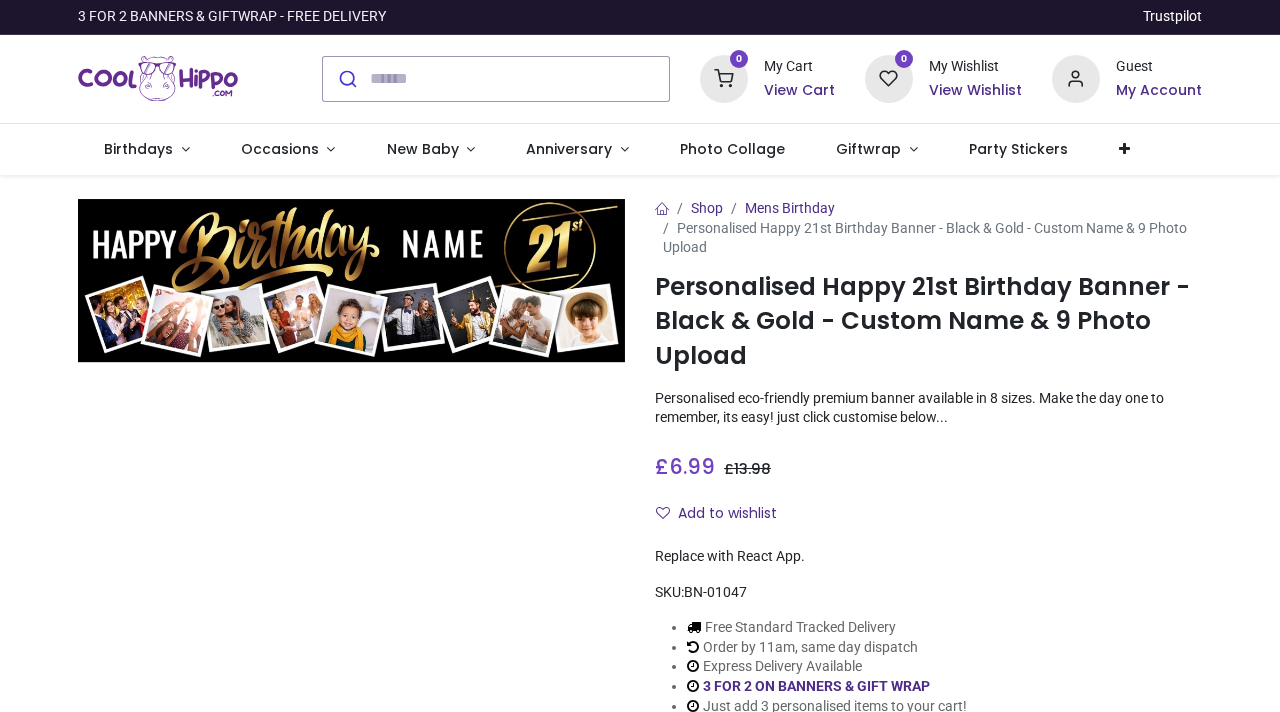 scroll, scrollTop: 0, scrollLeft: 0, axis: both 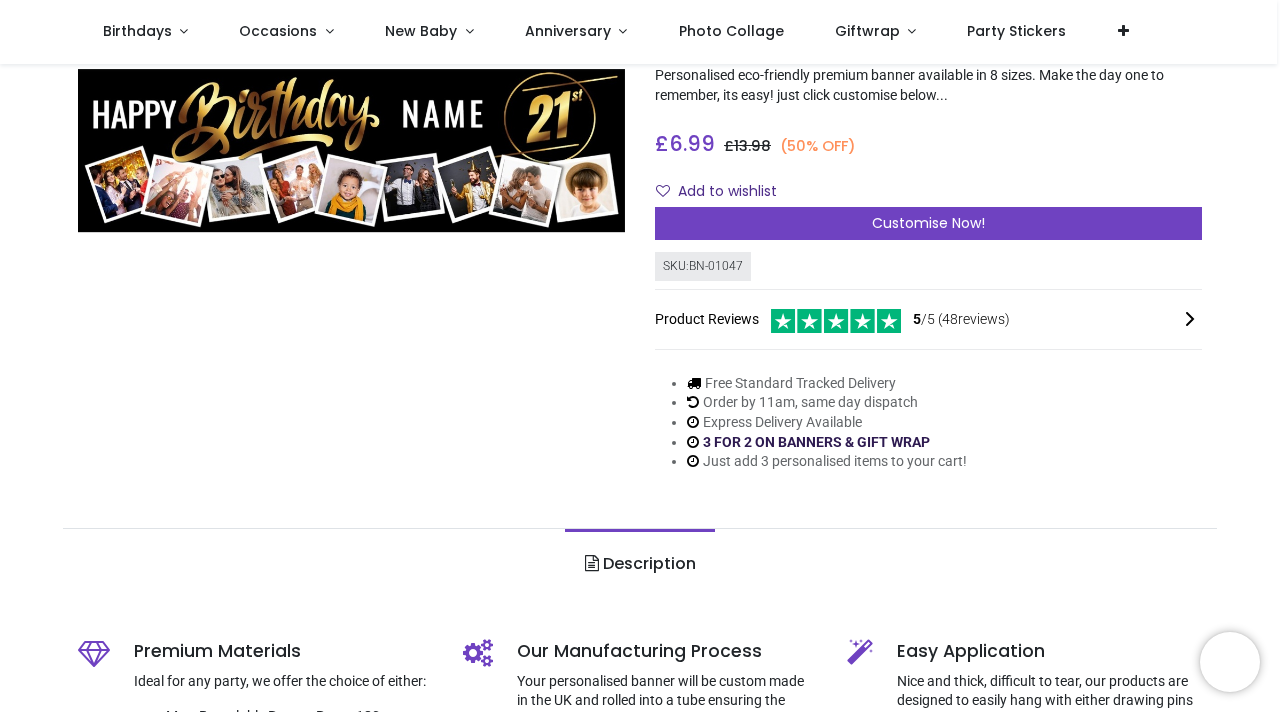 click on "3 FOR 2 ON BANNERS & GIFT WRAP" at bounding box center [816, 442] 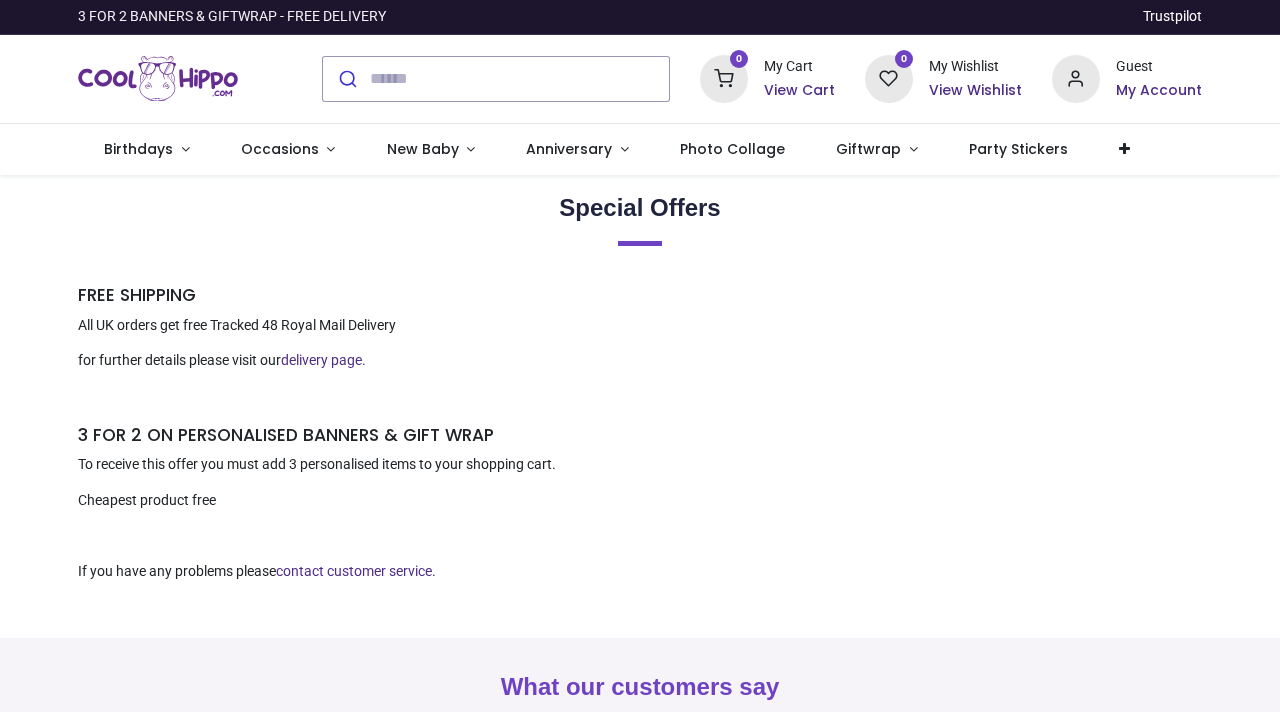 scroll, scrollTop: 0, scrollLeft: 0, axis: both 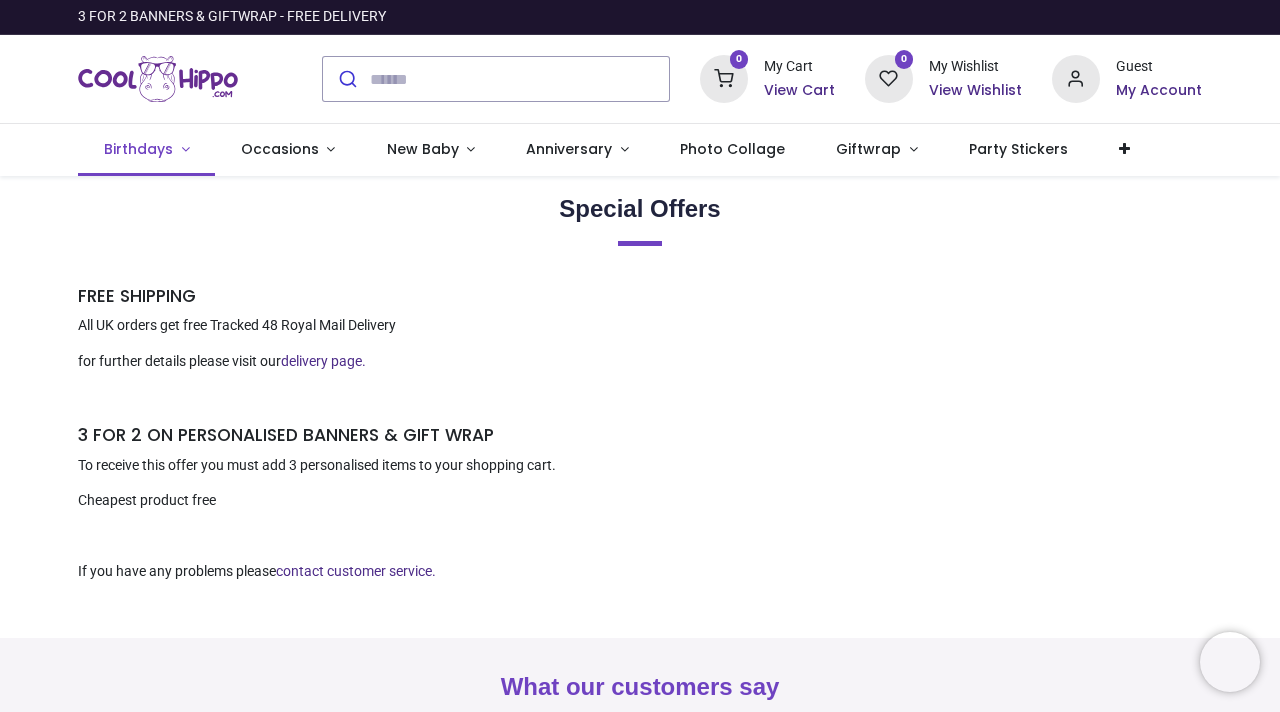 click on "Birthdays" at bounding box center [138, 149] 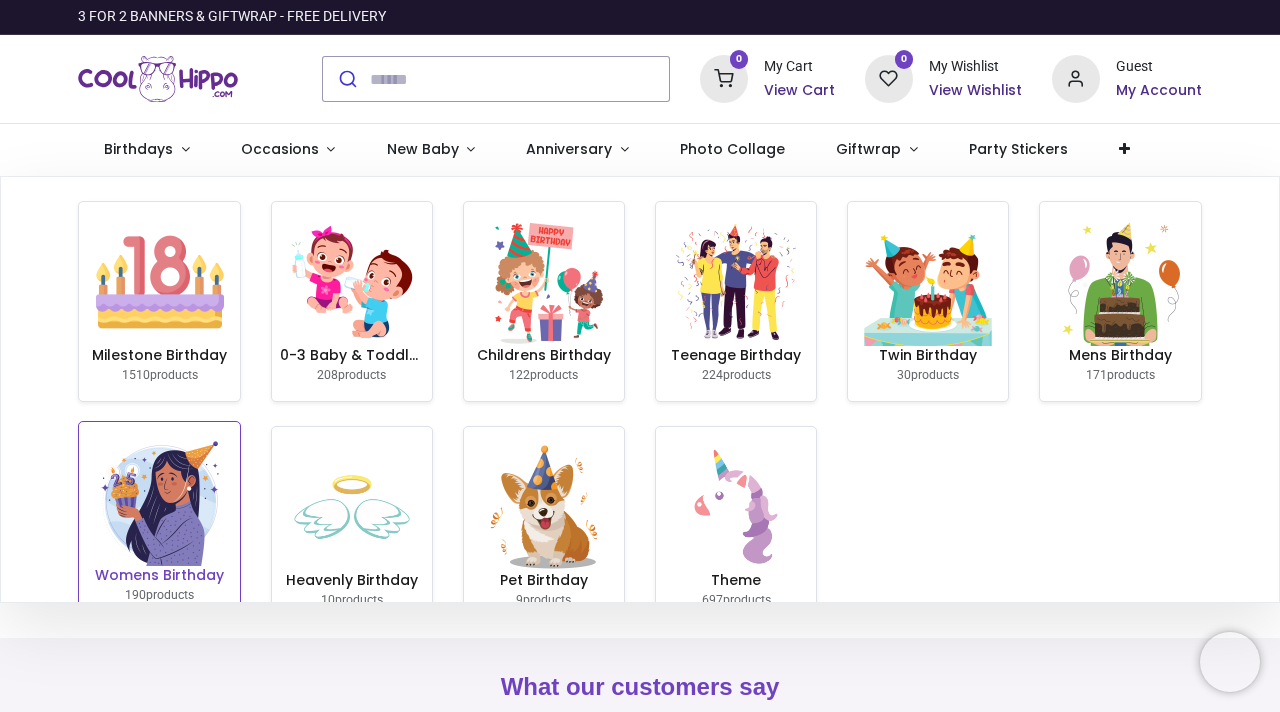 scroll, scrollTop: 57, scrollLeft: 0, axis: vertical 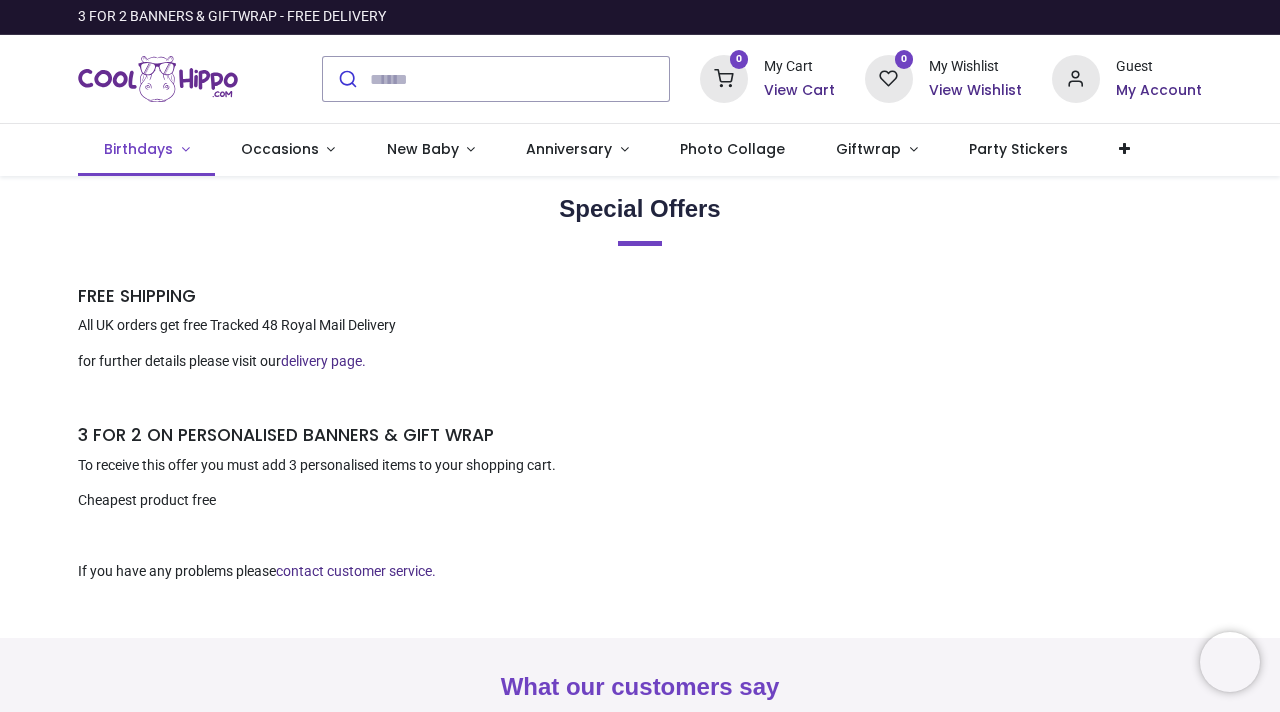 click on "Birthdays" at bounding box center [146, 150] 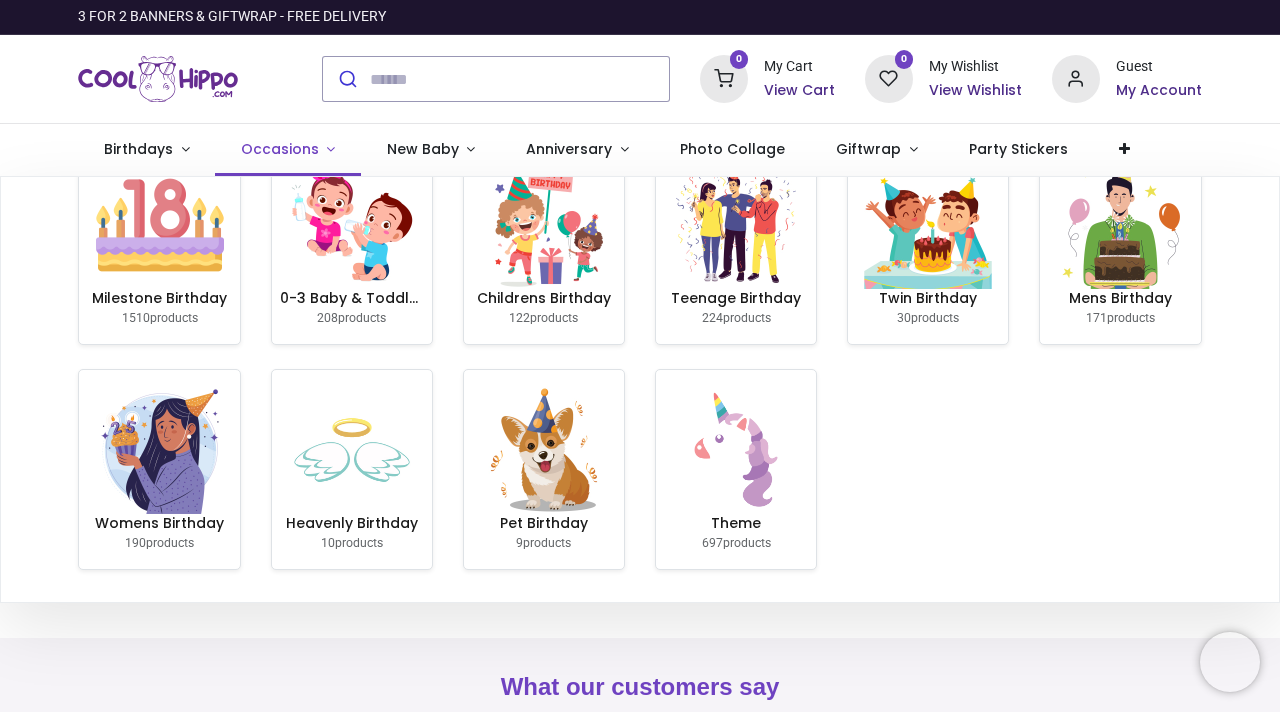 click on "Occasions" at bounding box center [280, 149] 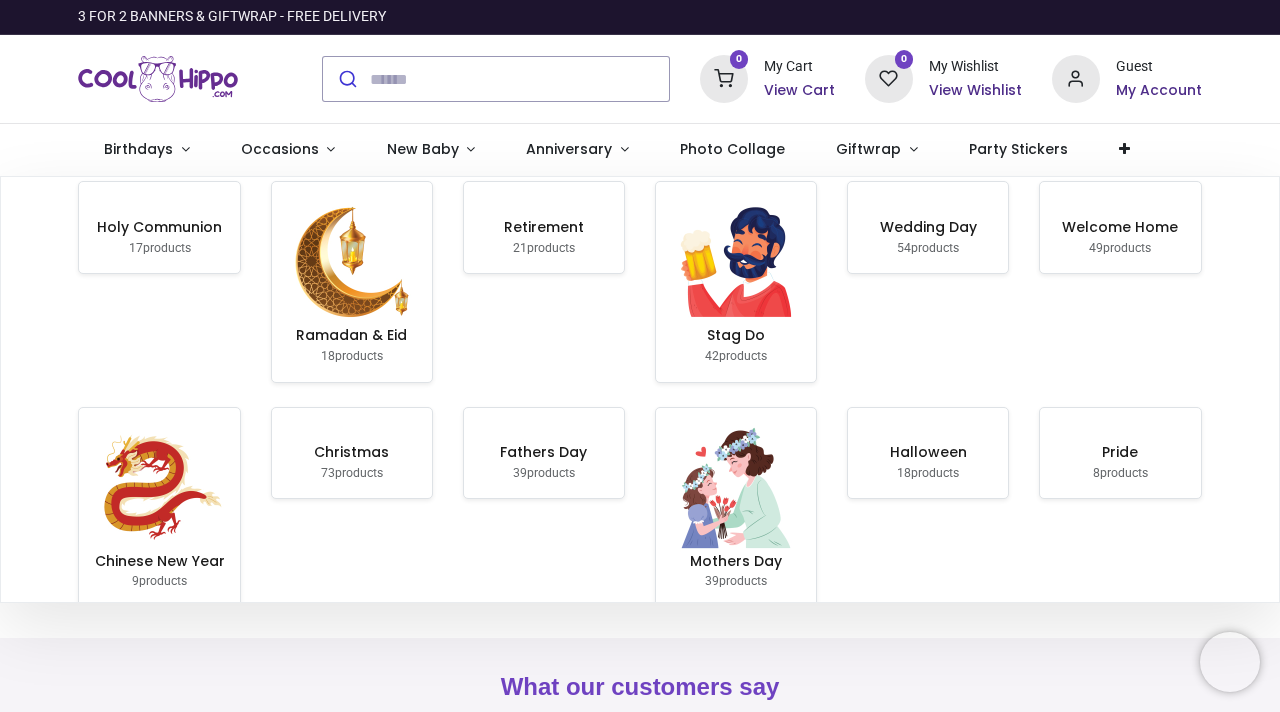 scroll, scrollTop: 0, scrollLeft: 0, axis: both 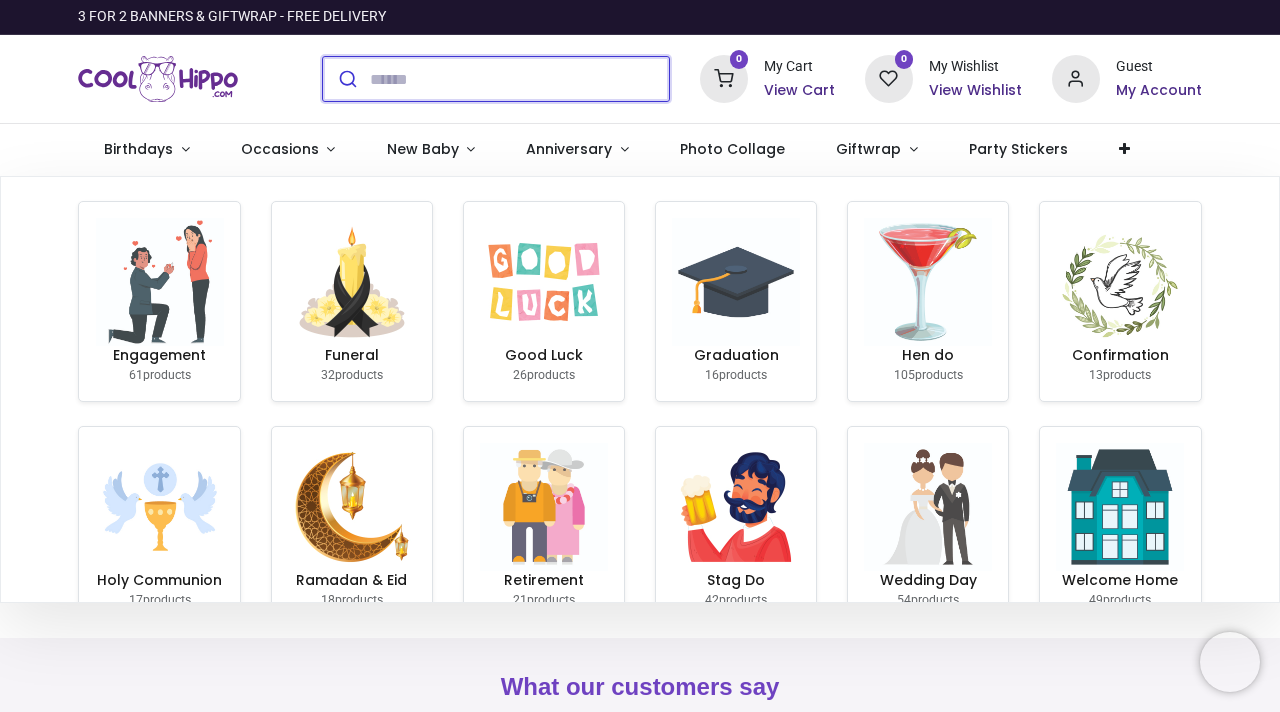 click at bounding box center [519, 79] 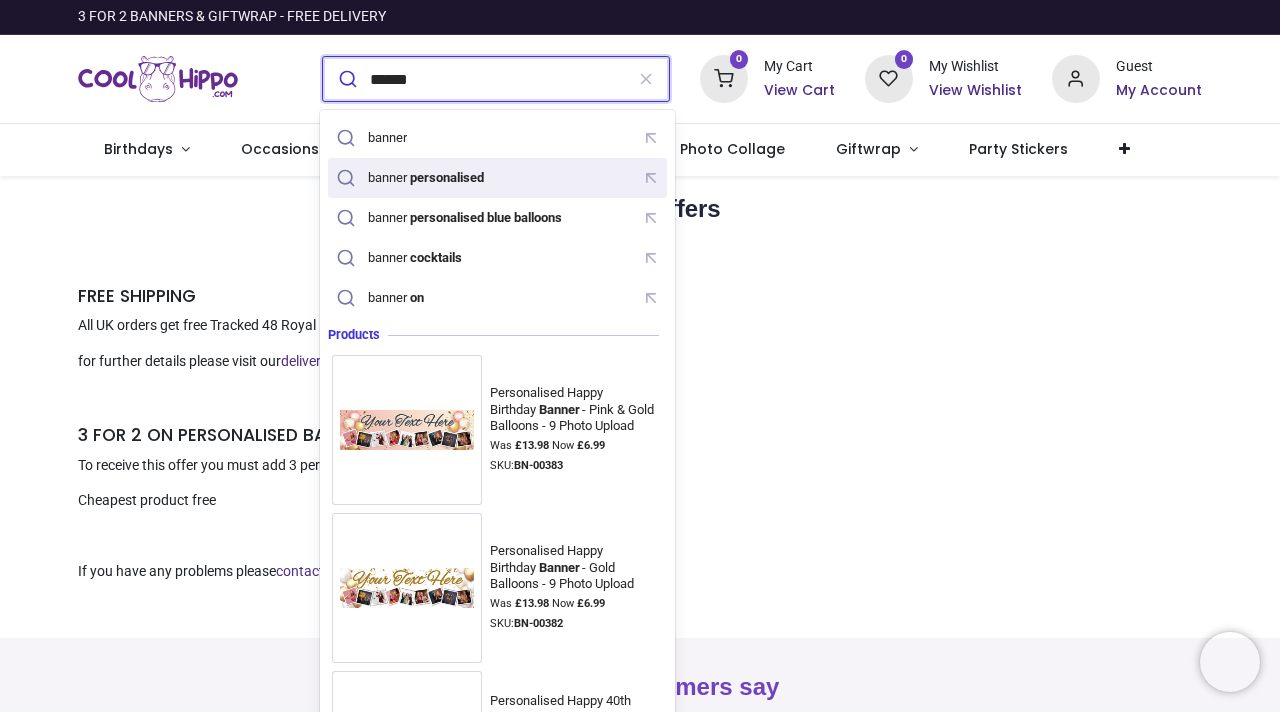 click on "banner  personalised" at bounding box center (497, 178) 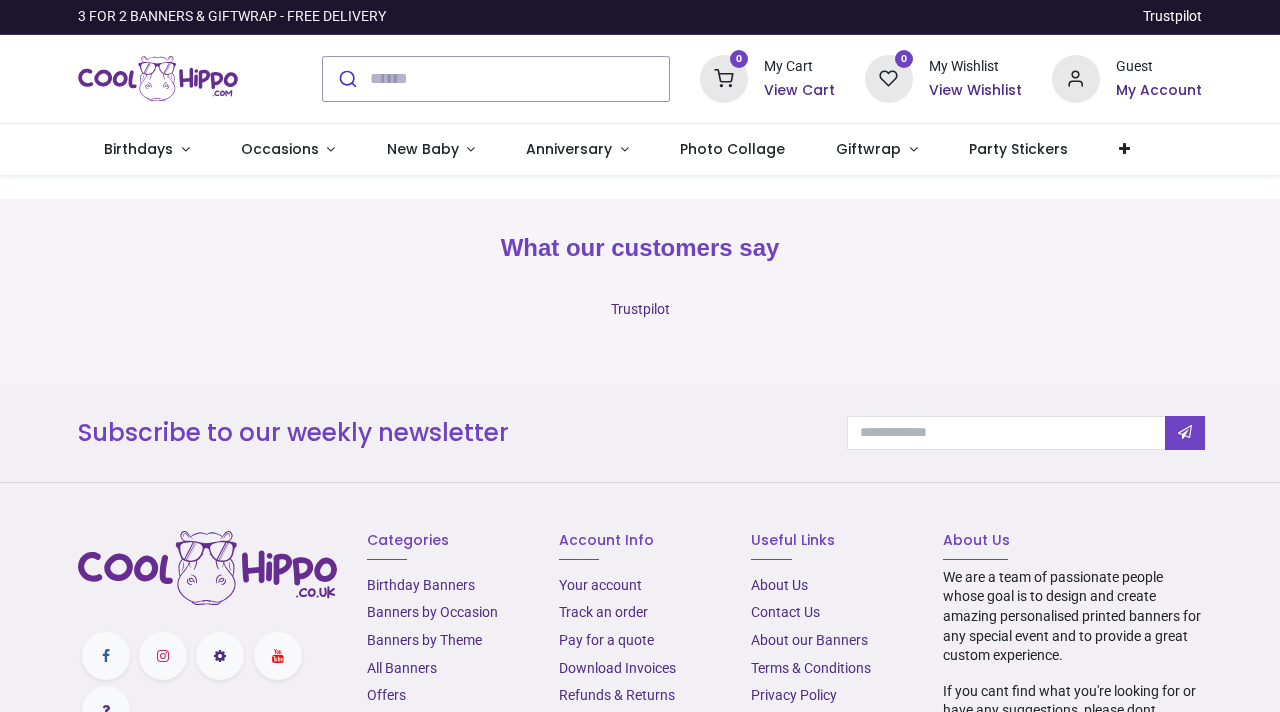 scroll, scrollTop: 0, scrollLeft: 0, axis: both 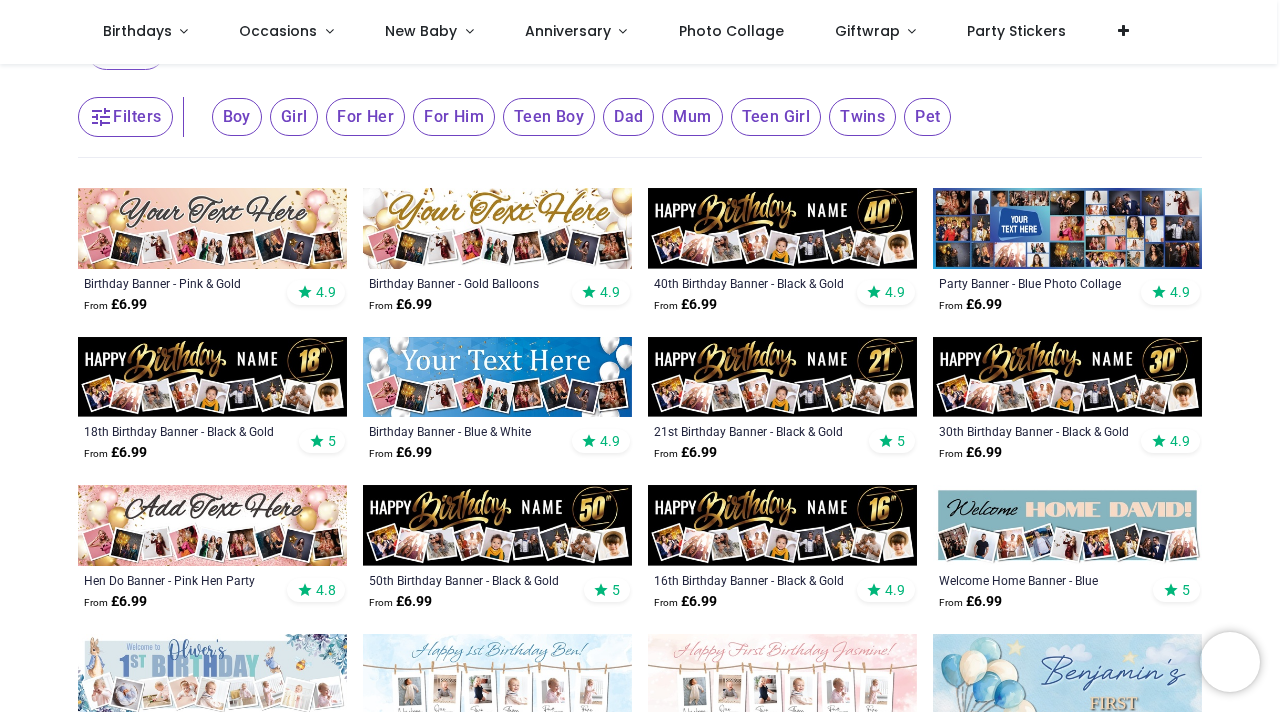 click at bounding box center (782, 377) 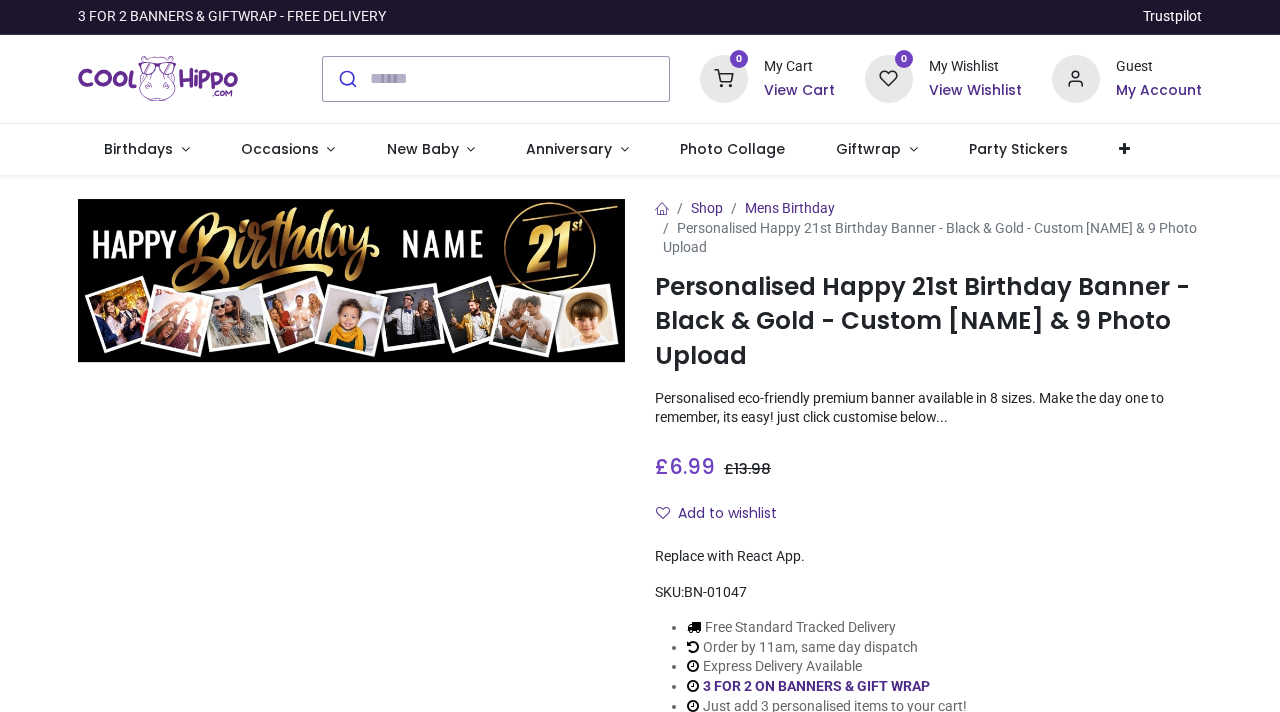 scroll, scrollTop: 0, scrollLeft: 0, axis: both 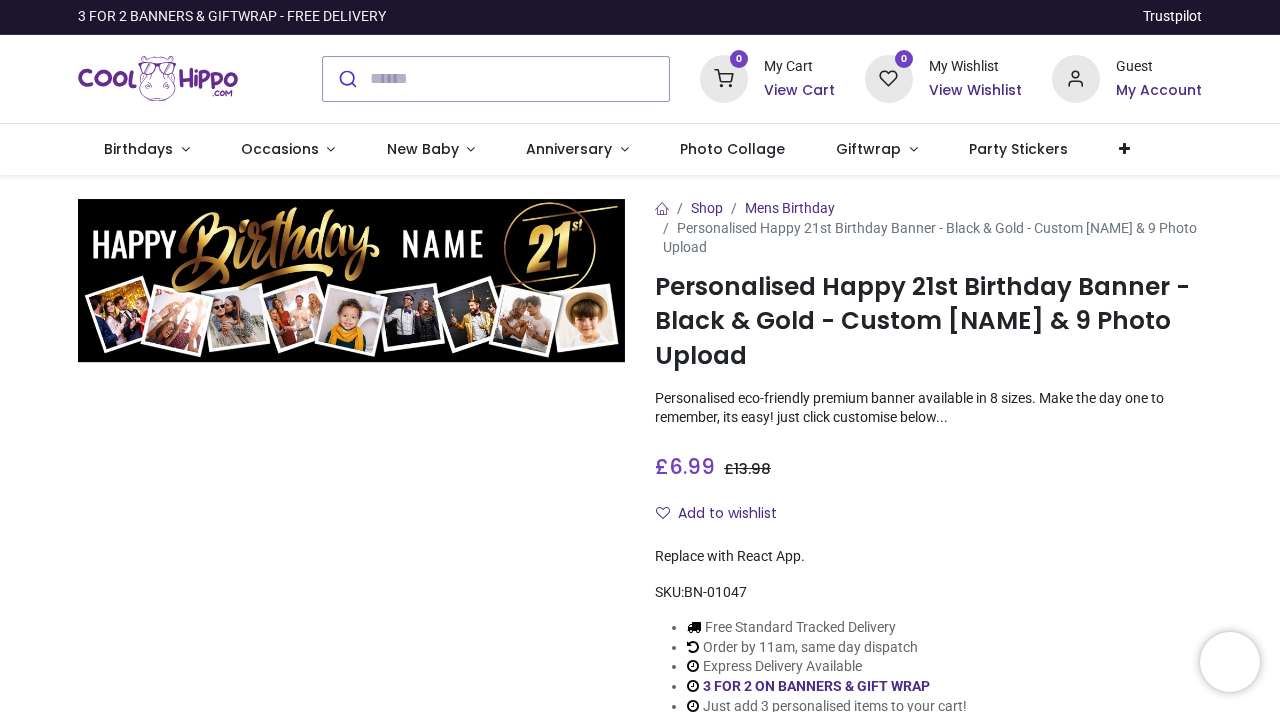 click at bounding box center [351, 281] 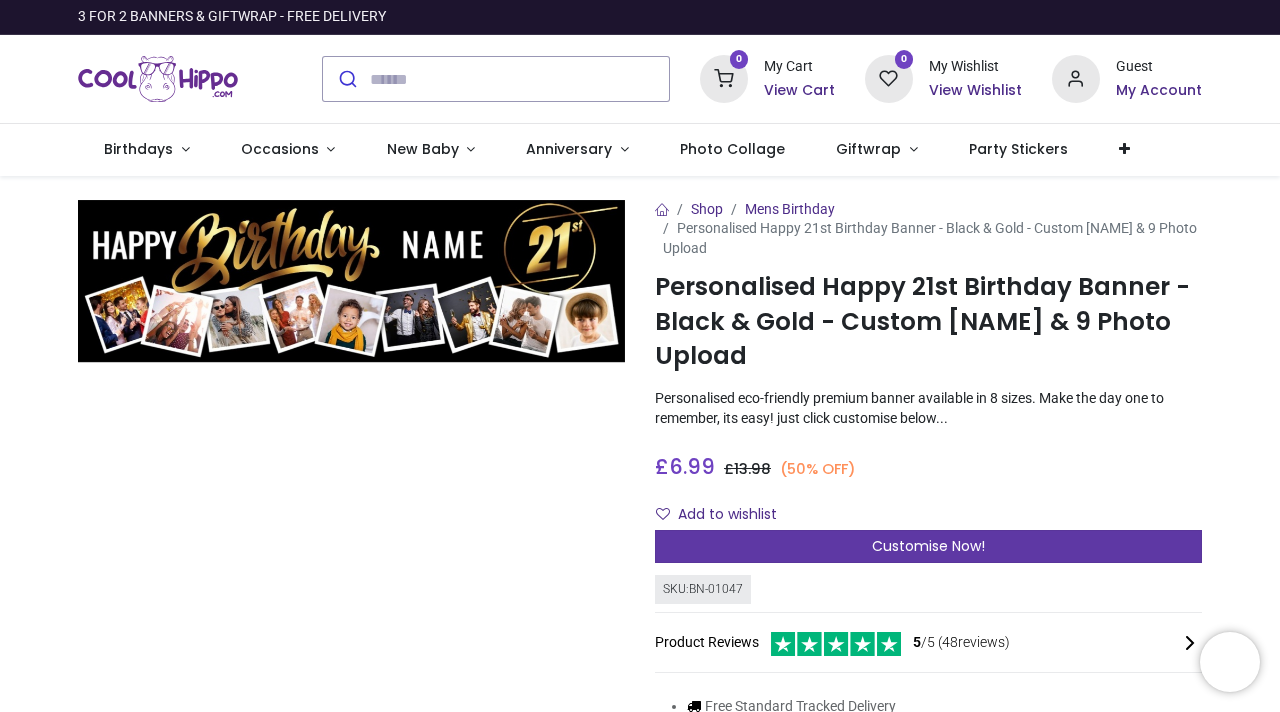 click on "Customise Now!" at bounding box center (928, 546) 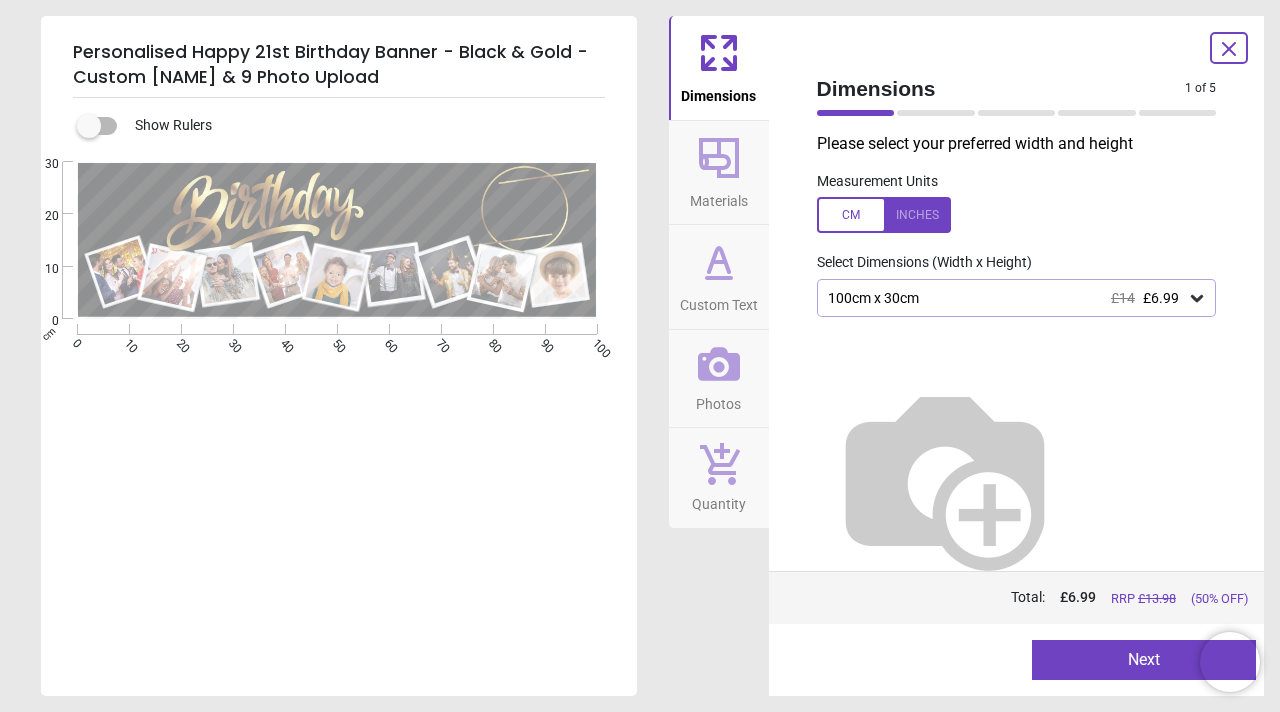 click 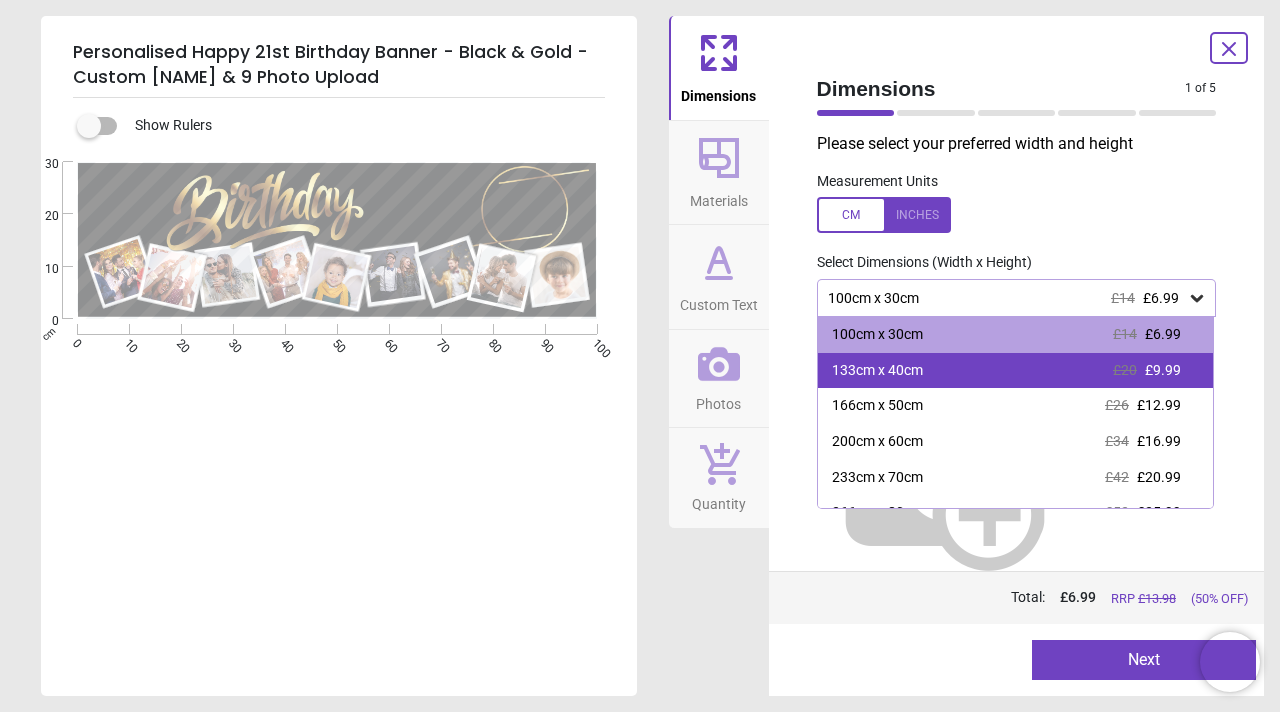 click on "£9.99" at bounding box center [1163, 370] 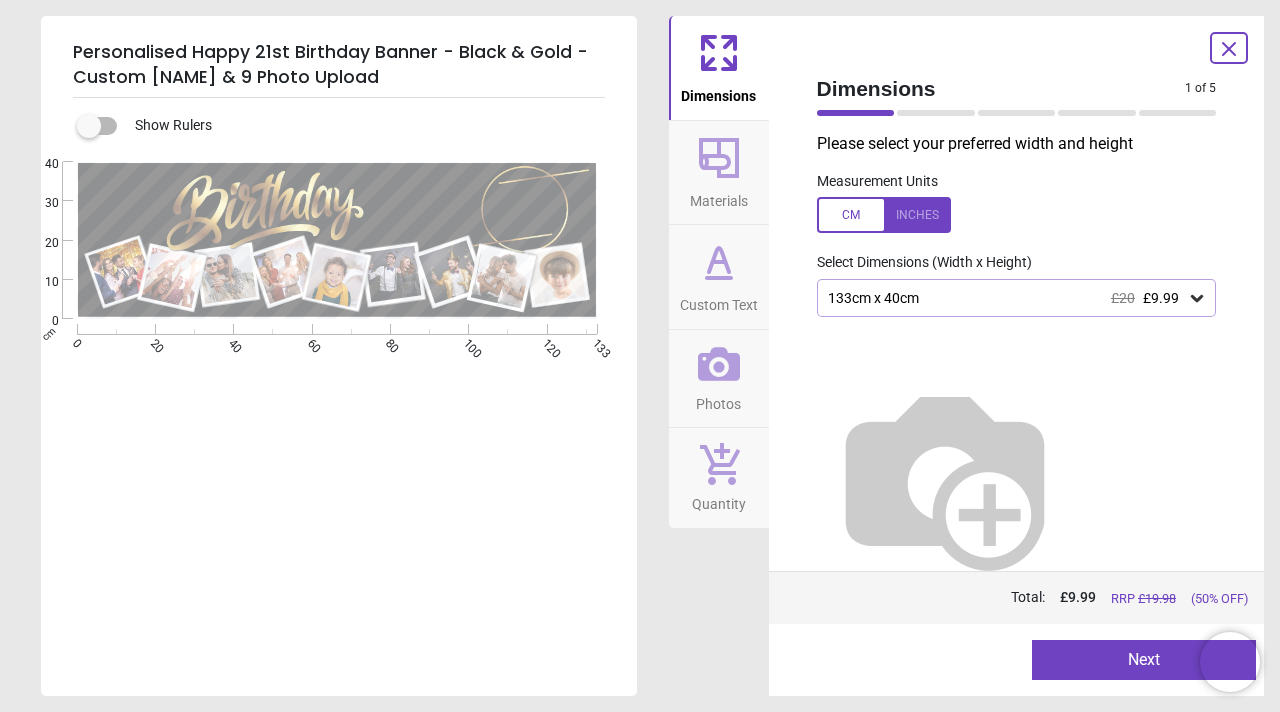 click at bounding box center (884, 215) 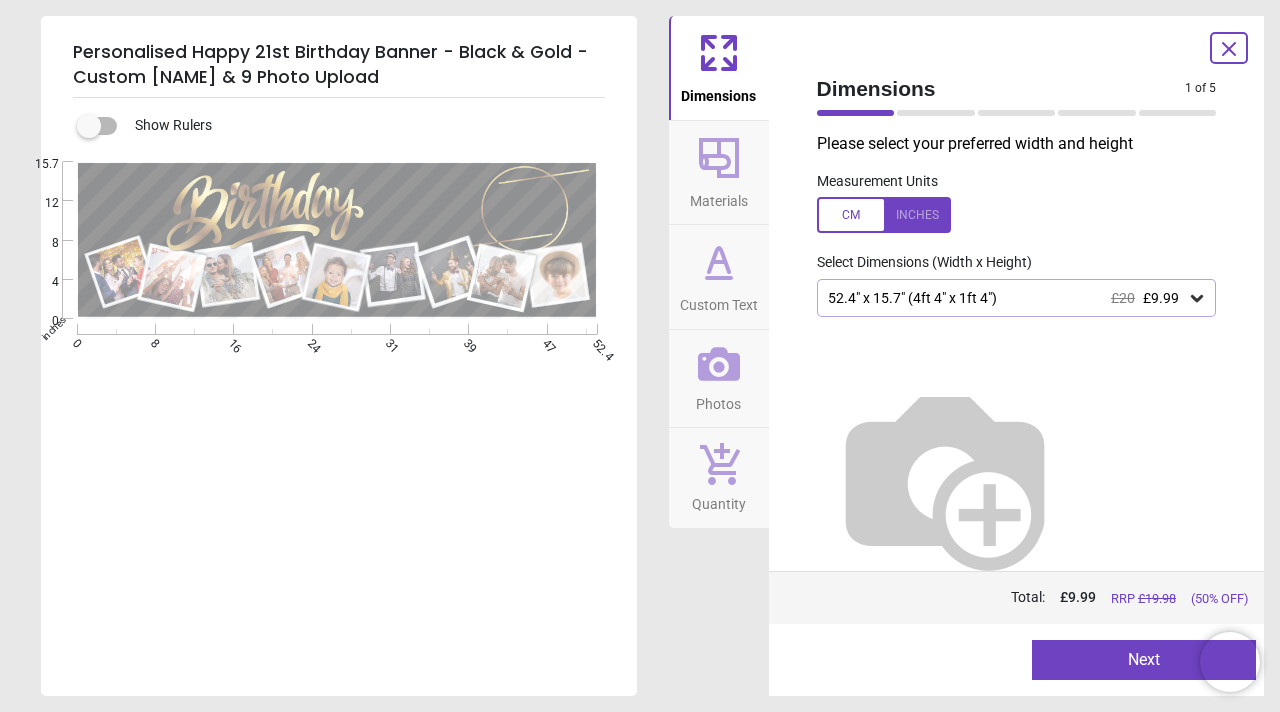 click at bounding box center (884, 215) 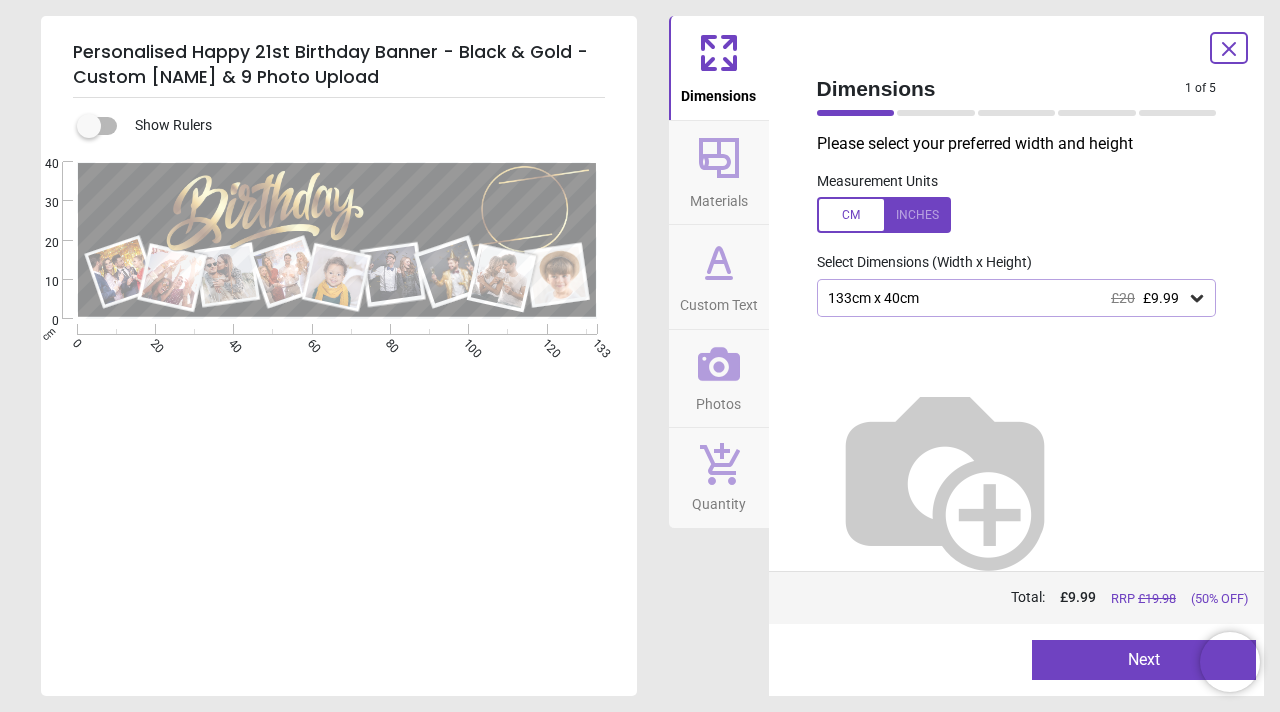 click on "Next" at bounding box center (1144, 660) 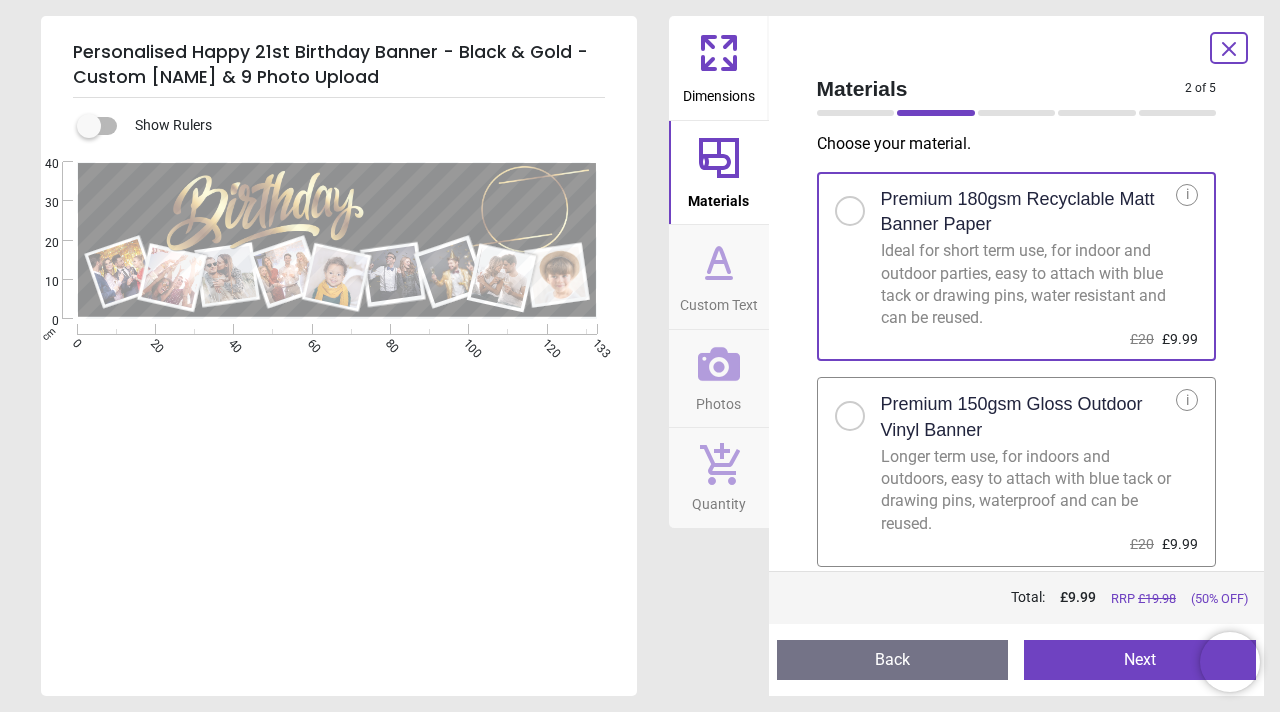 click at bounding box center (850, 416) 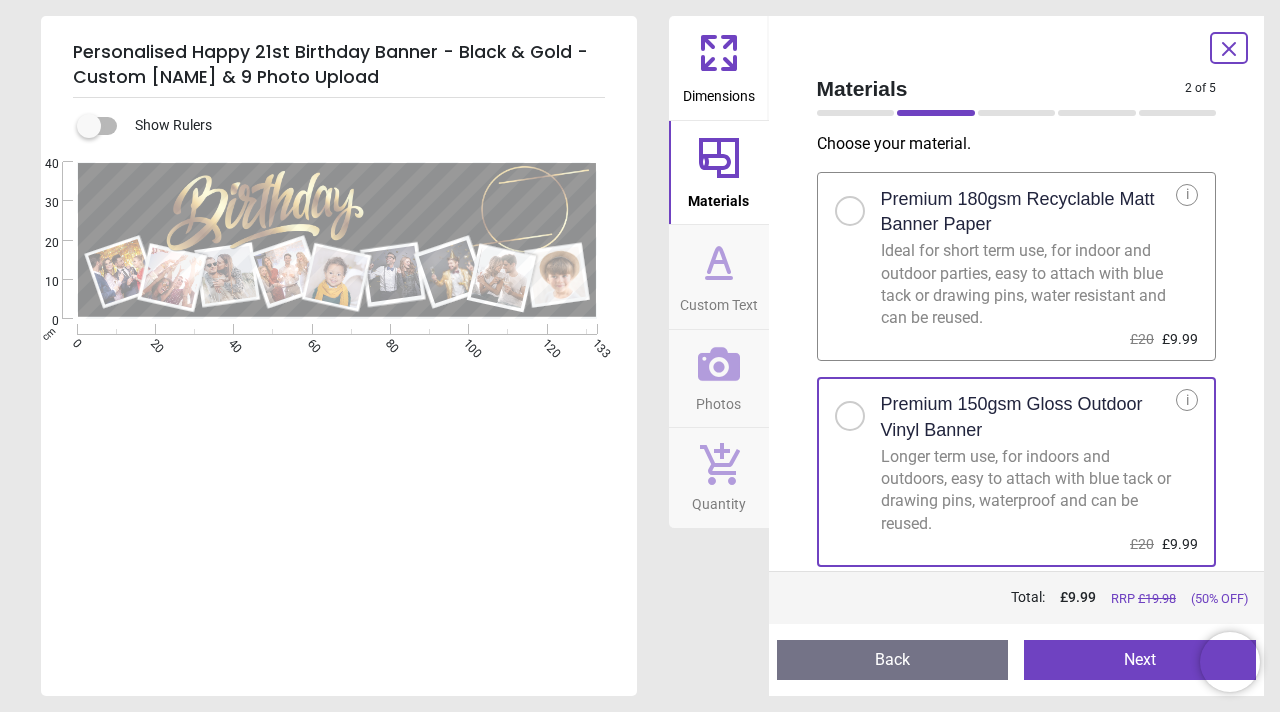 click on "Next" at bounding box center (1140, 660) 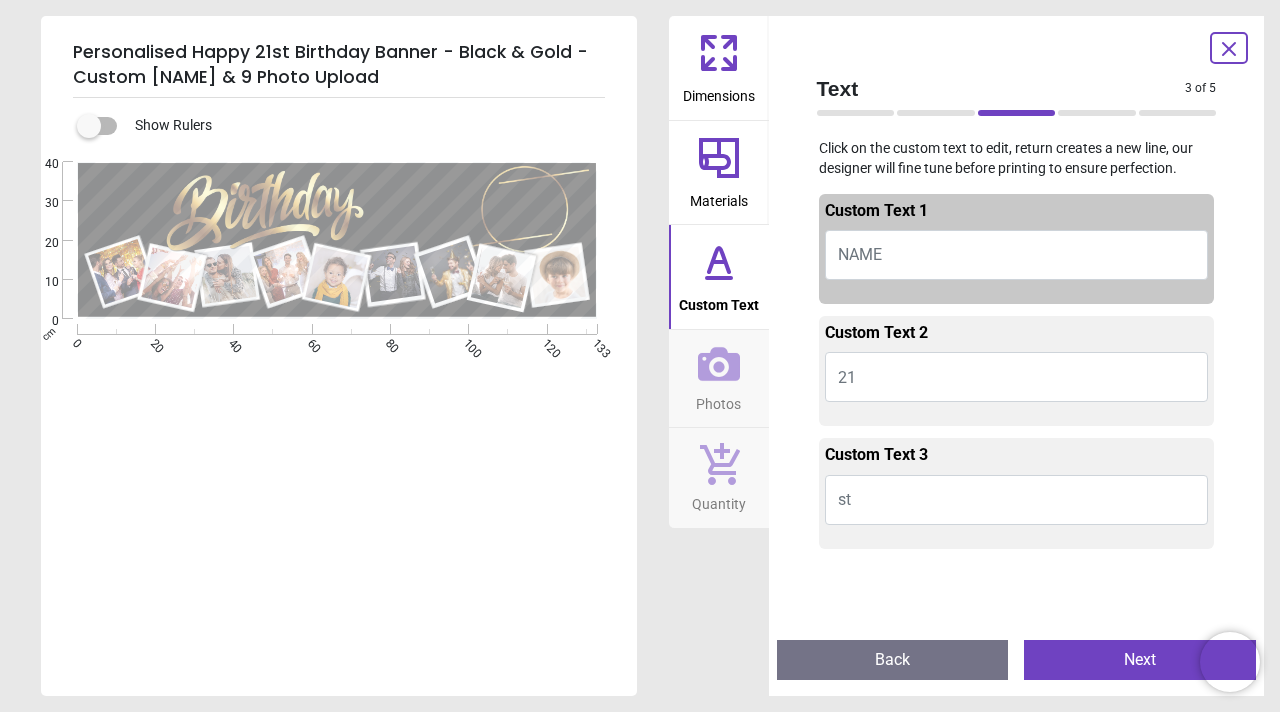 click on "NAME" at bounding box center (1017, 255) 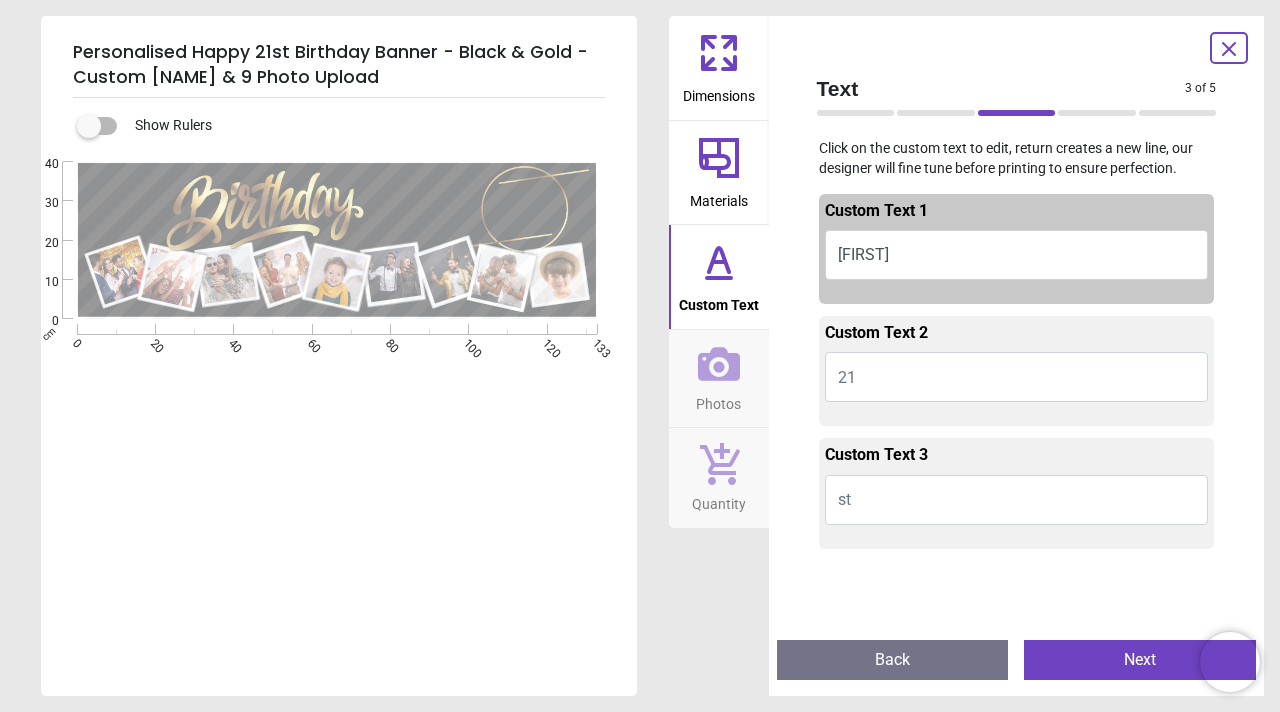 scroll, scrollTop: 7, scrollLeft: 0, axis: vertical 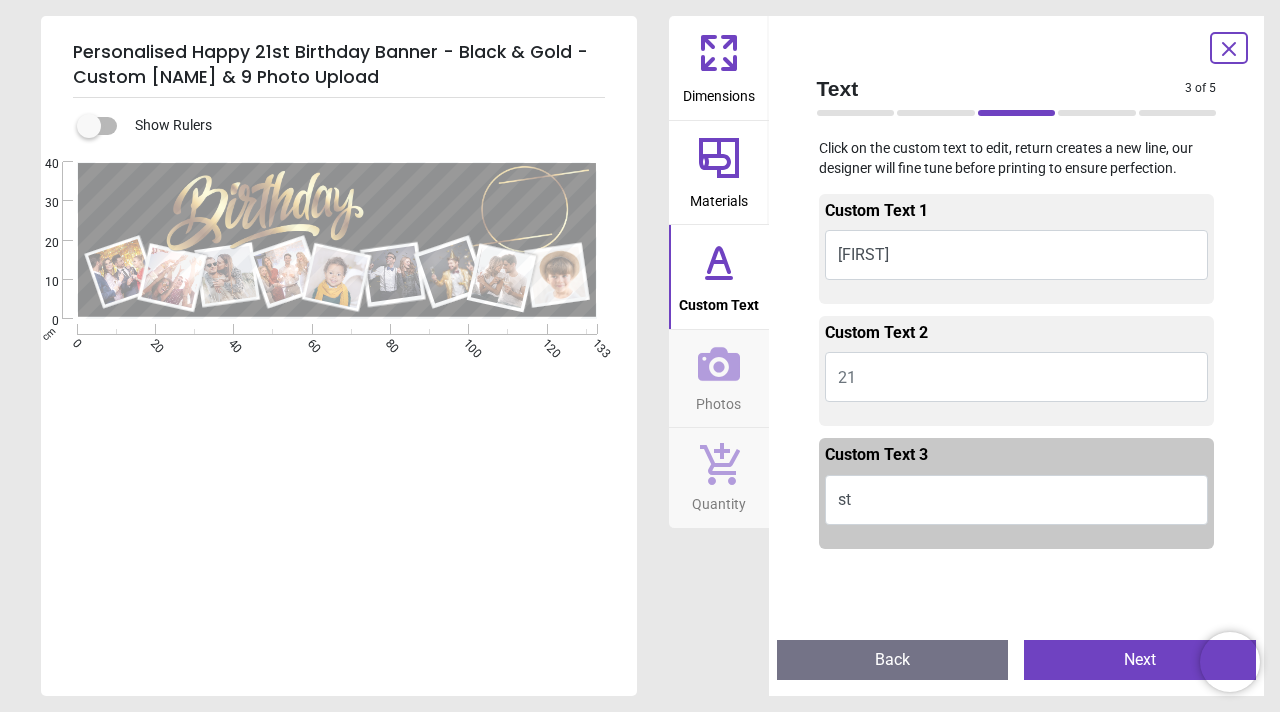 type on "**" 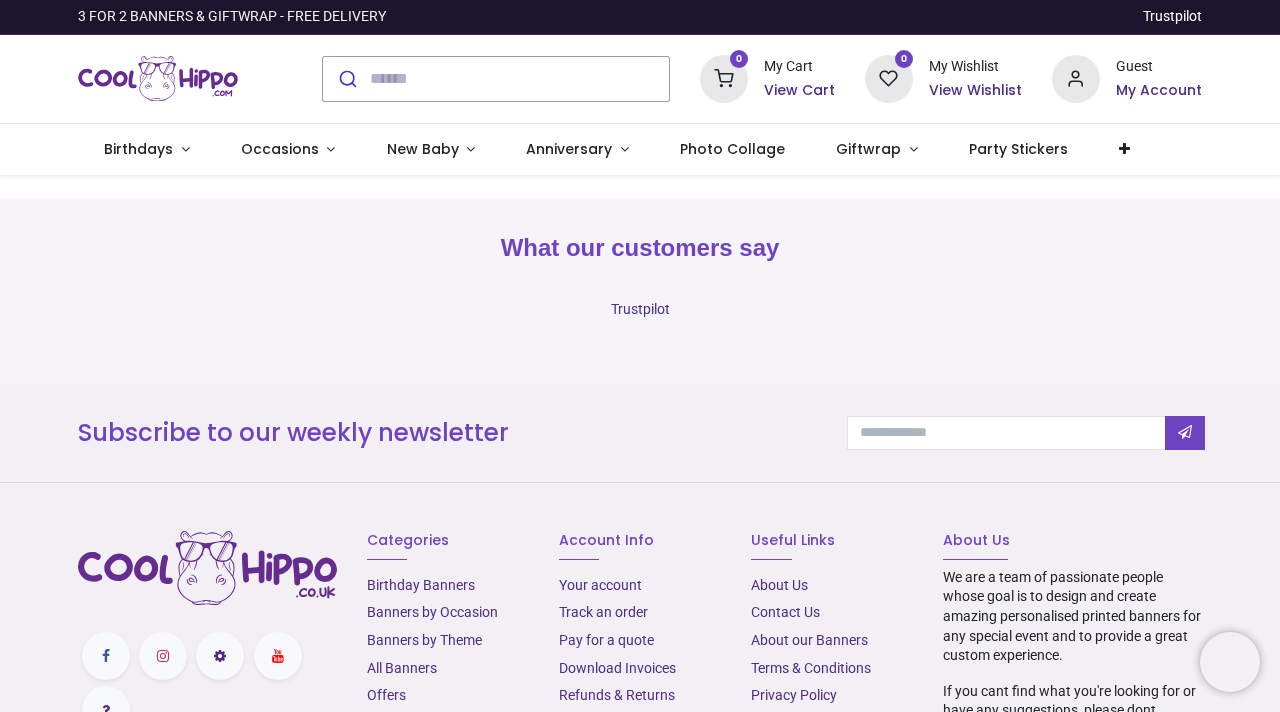 scroll, scrollTop: 0, scrollLeft: 0, axis: both 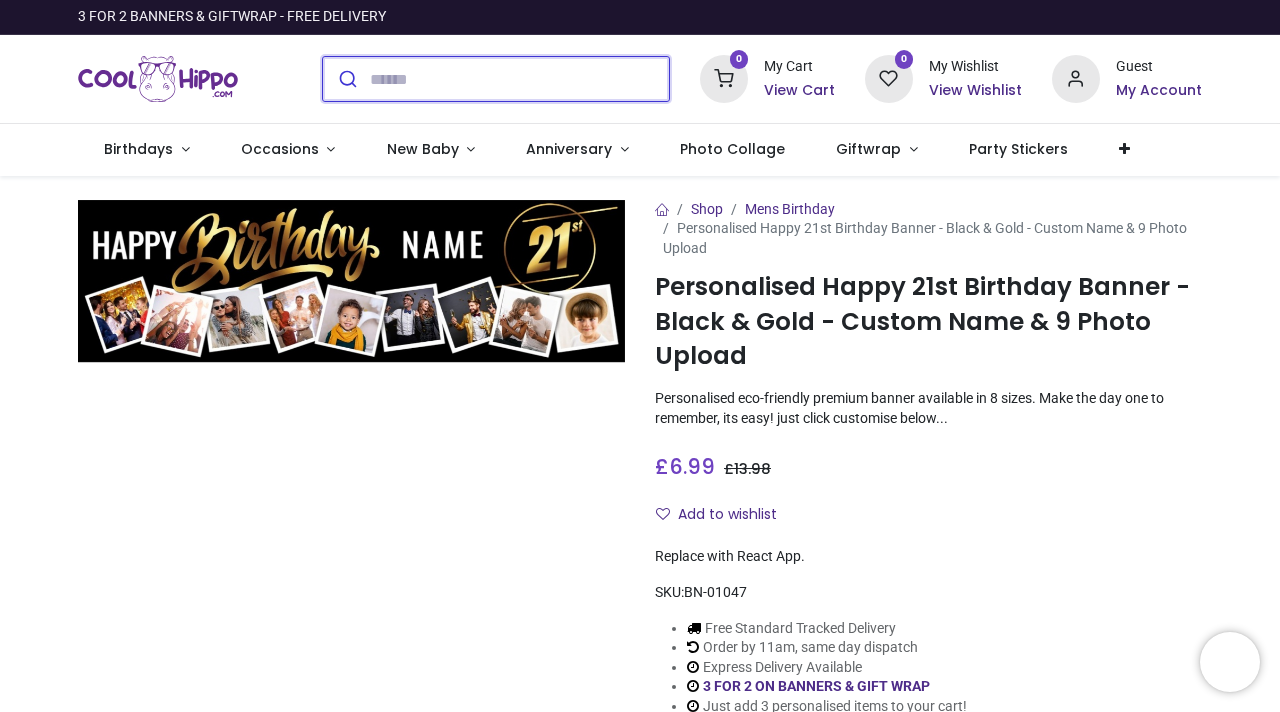 click at bounding box center (519, 79) 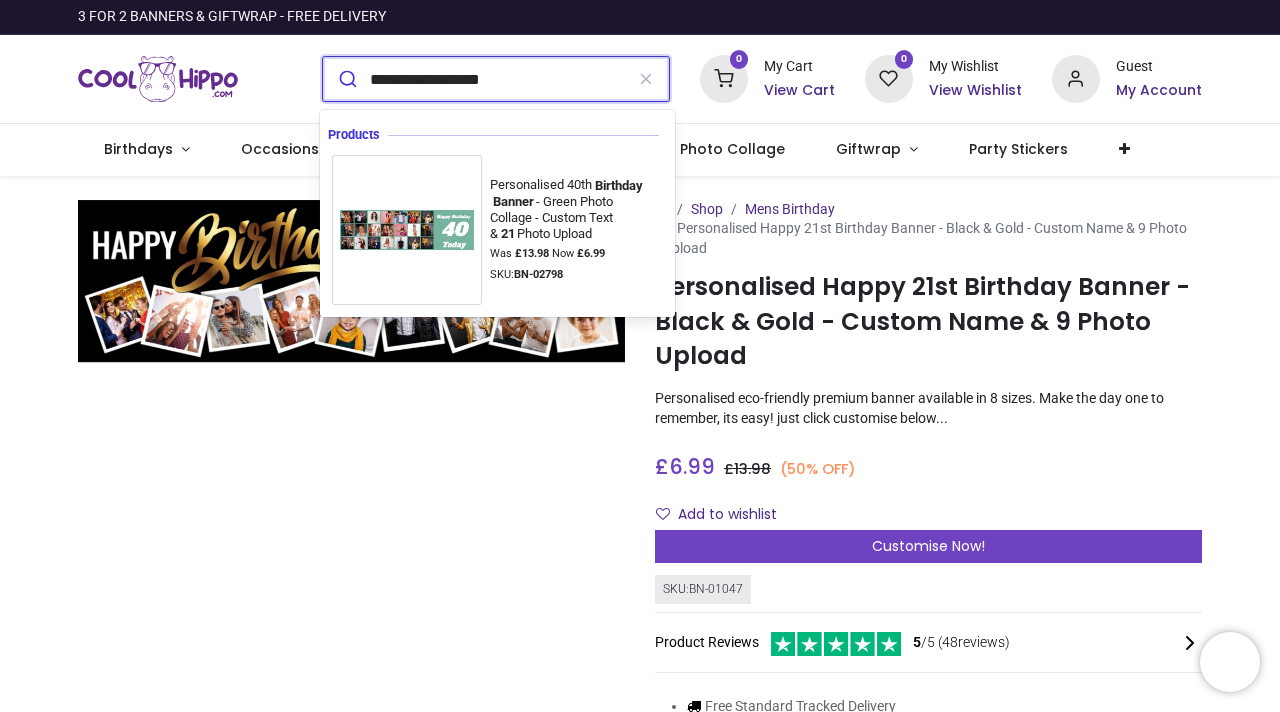 type on "**********" 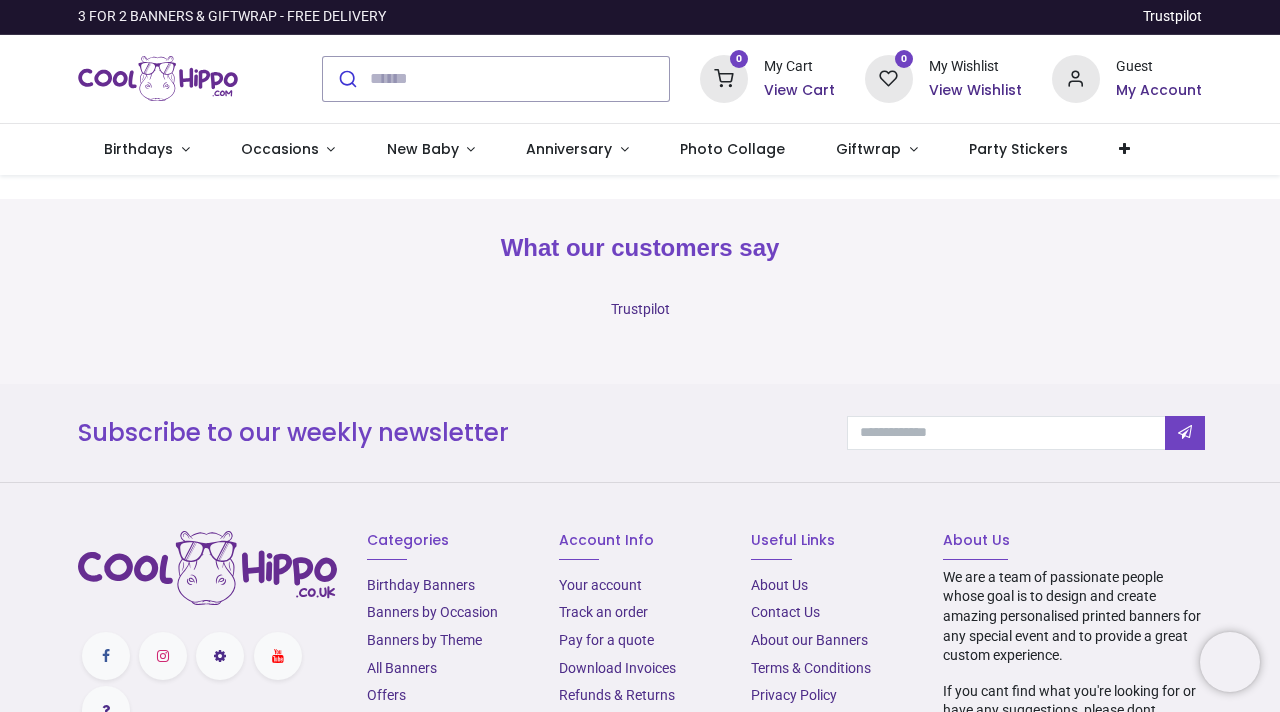 scroll, scrollTop: 0, scrollLeft: 0, axis: both 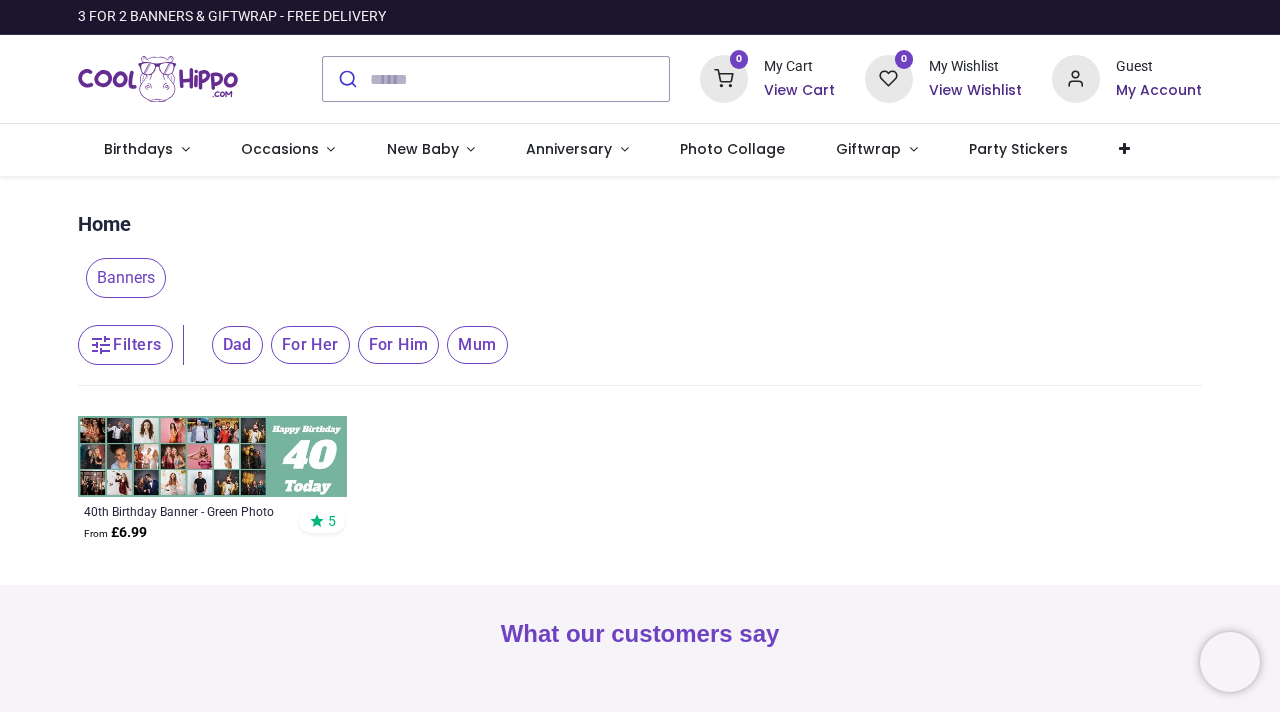 click at bounding box center [212, 456] 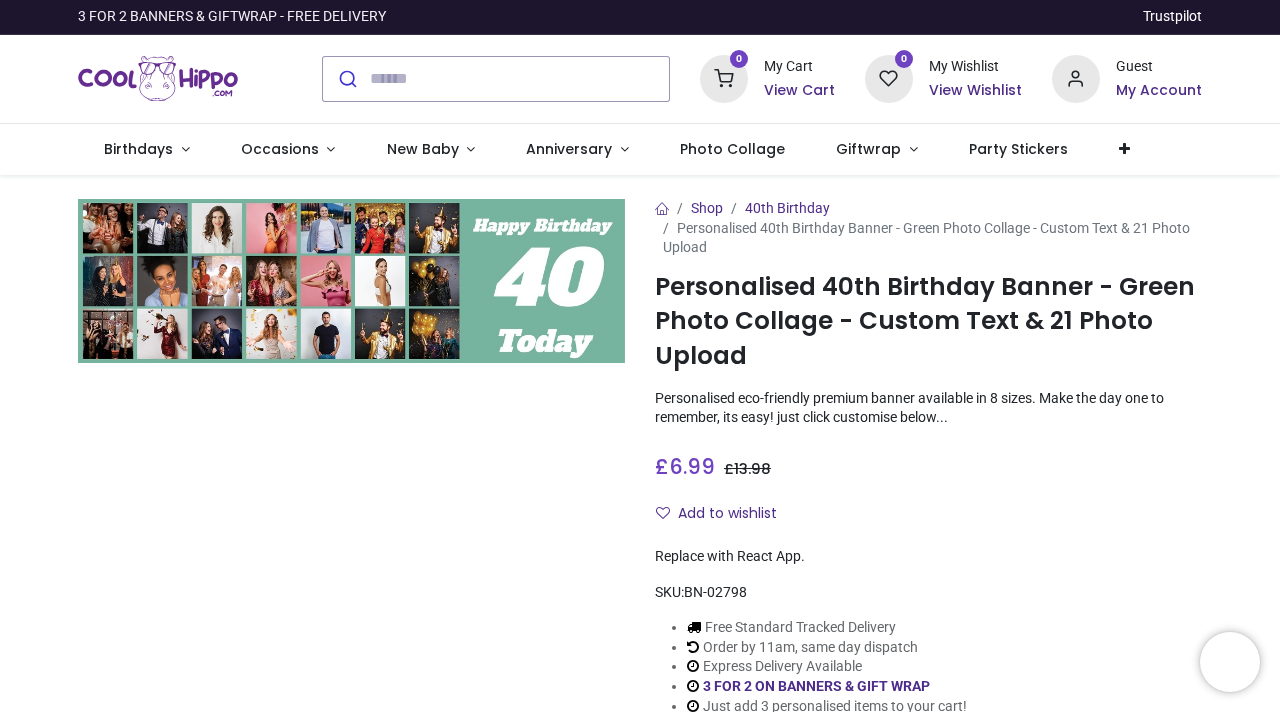 scroll, scrollTop: 0, scrollLeft: 0, axis: both 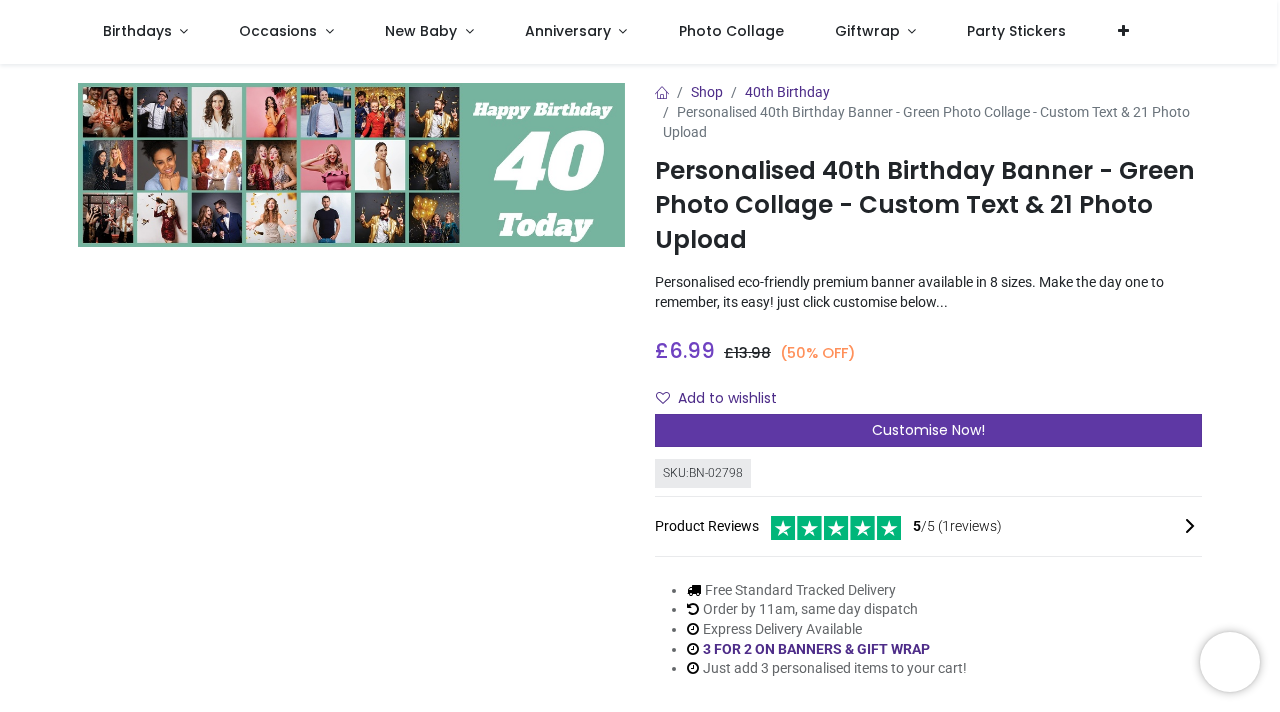 click on "Customise Now!" at bounding box center (928, 431) 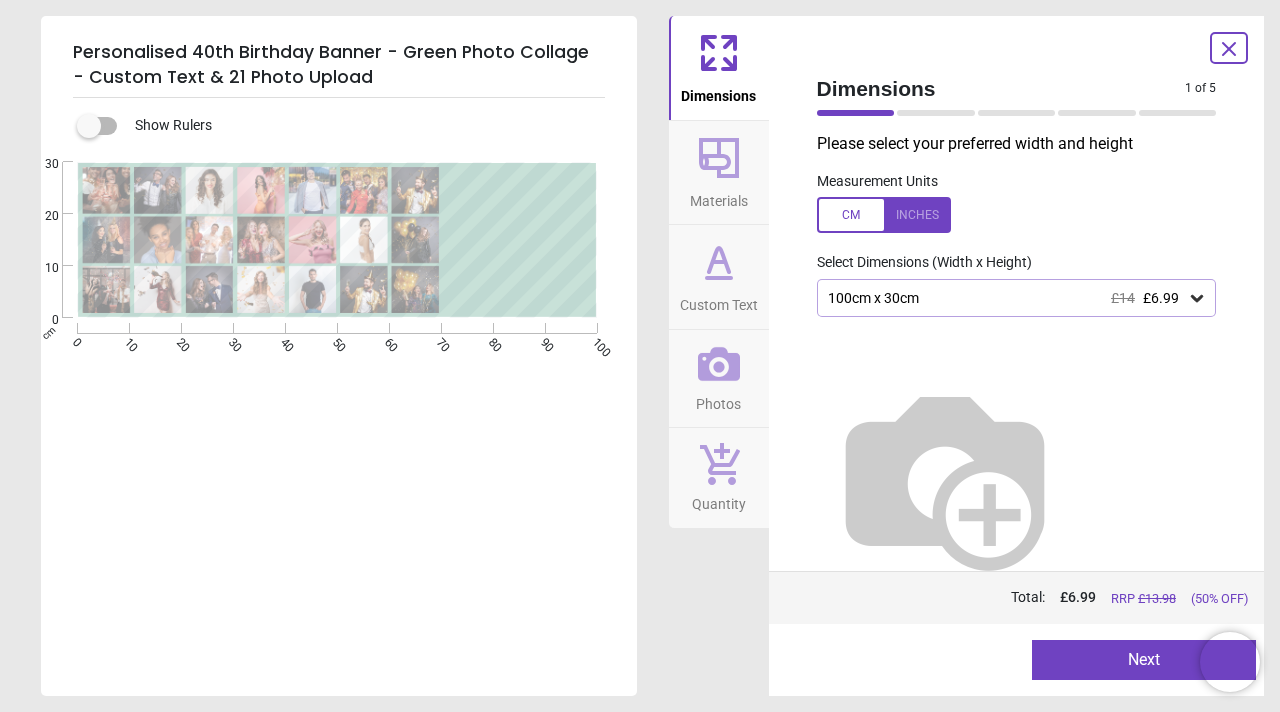 click on "Next" at bounding box center [1144, 660] 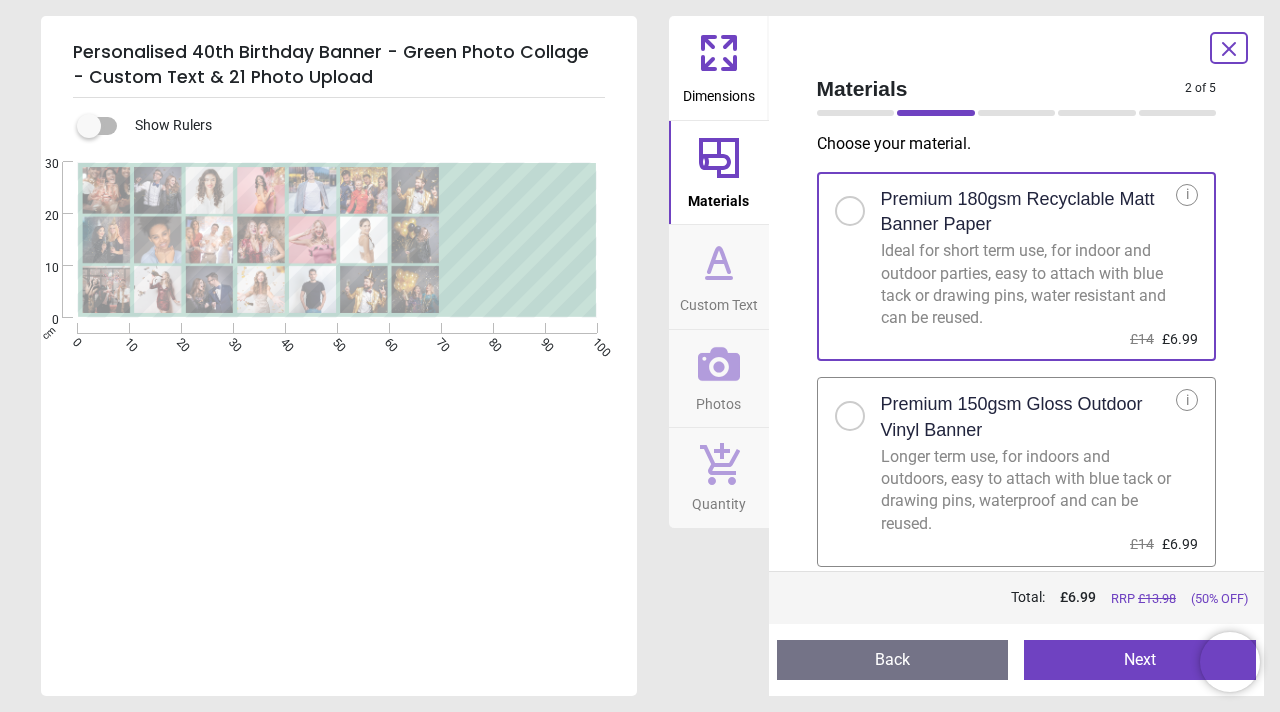click on "Longer term use, for indoors and outdoors, easy to attach with blue tack or drawing pins, waterproof and can be reused." at bounding box center (1029, 491) 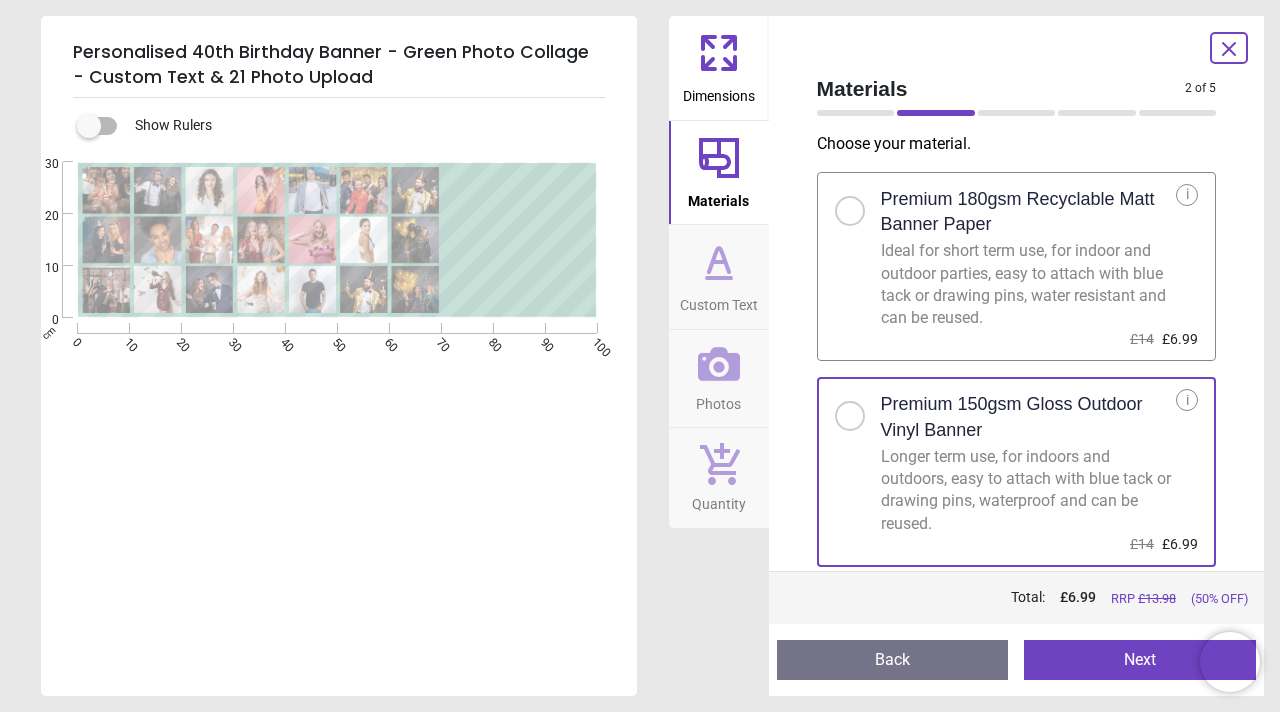 click on "Next" at bounding box center (1140, 660) 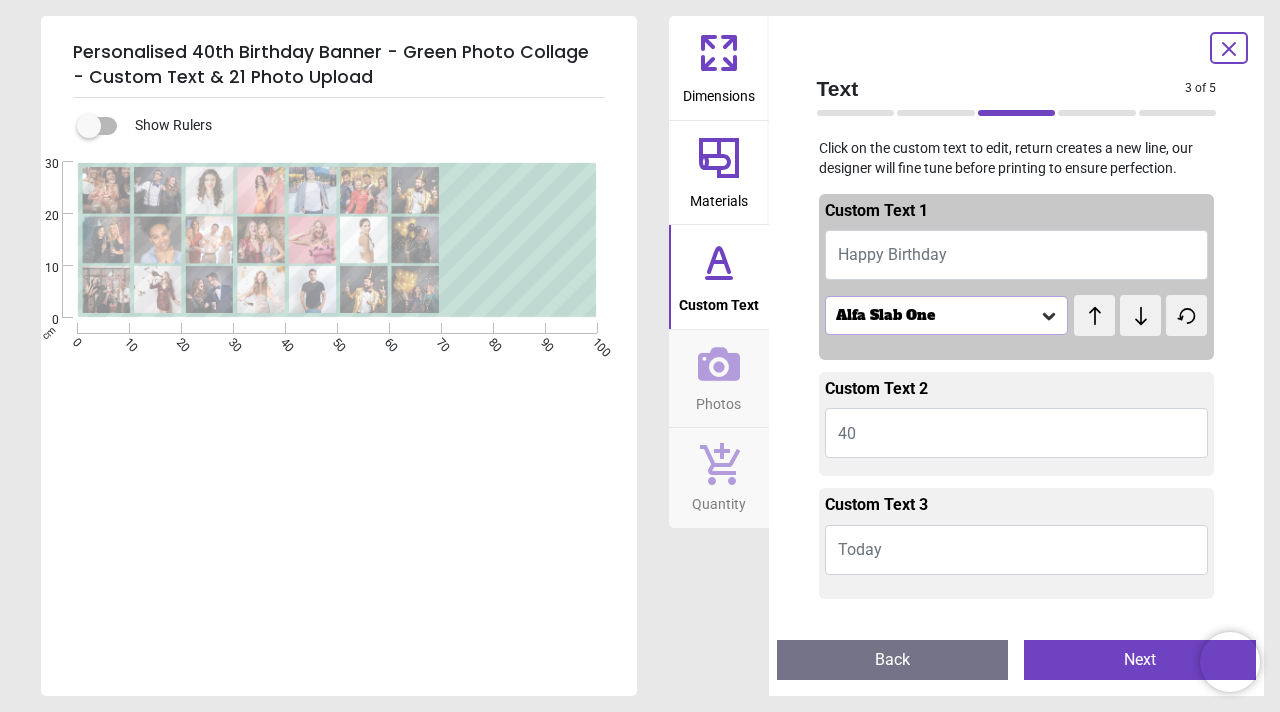type on "**" 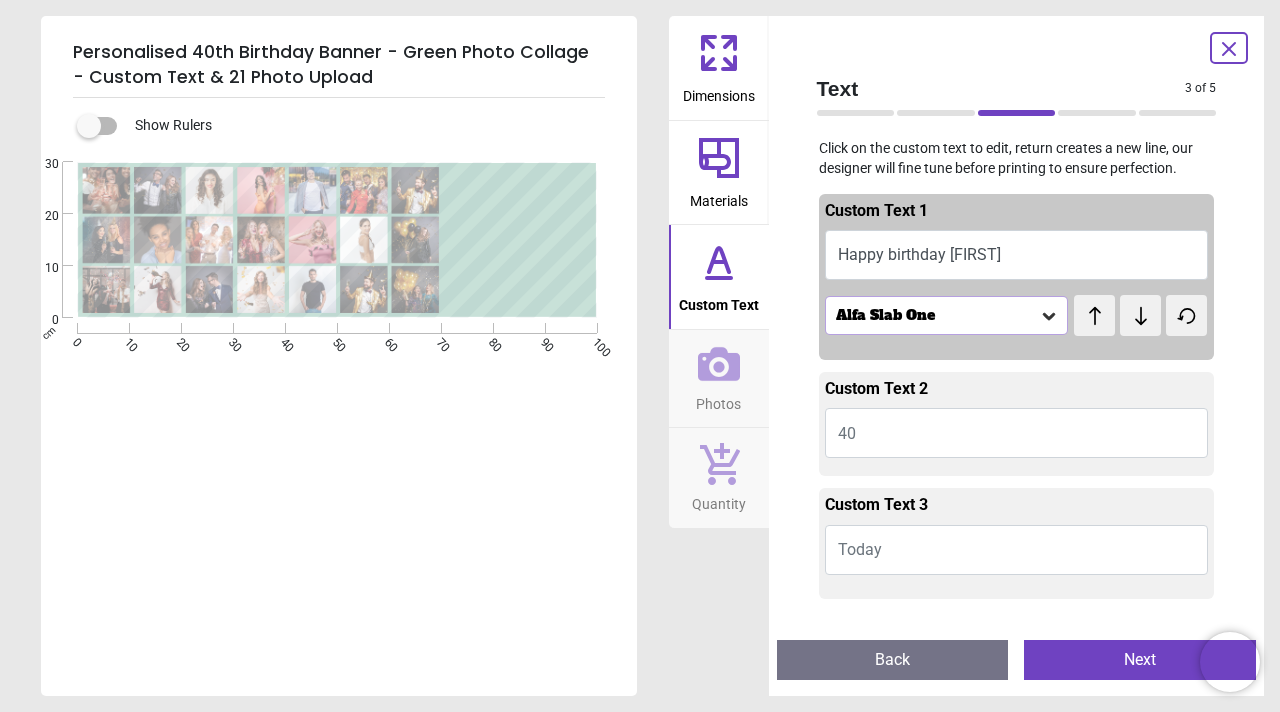 scroll, scrollTop: 0, scrollLeft: 0, axis: both 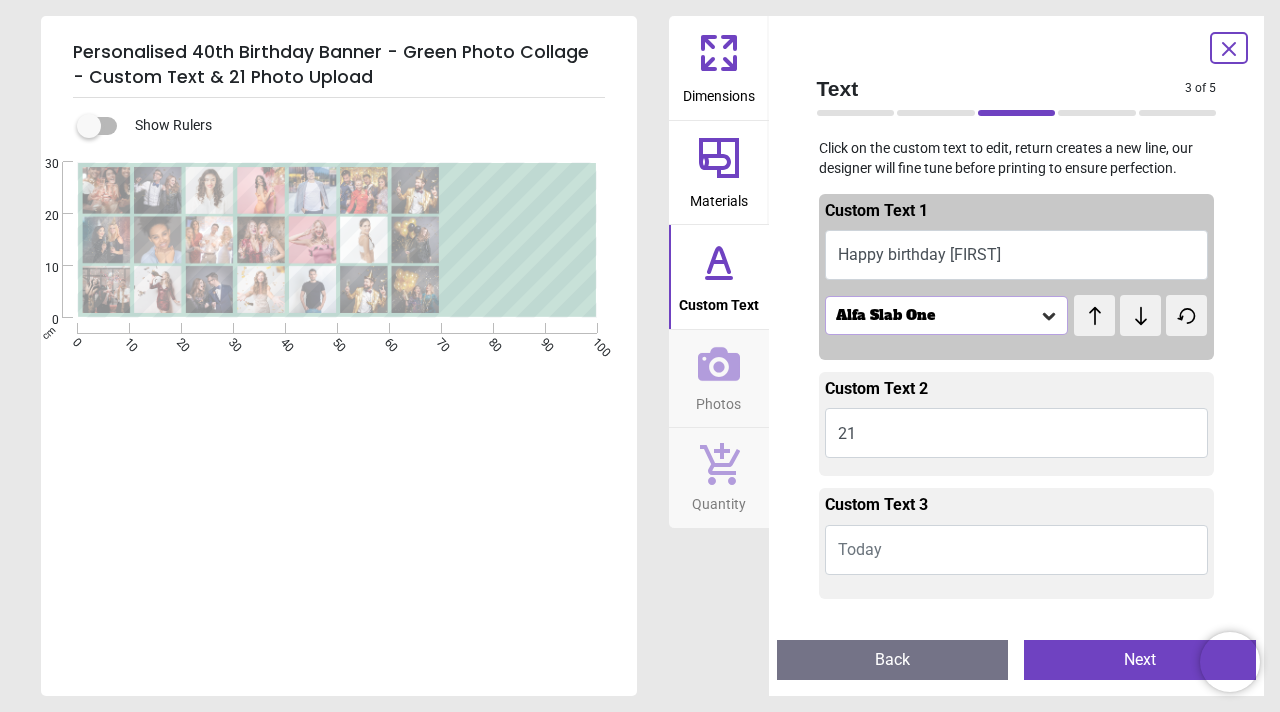 type on "**" 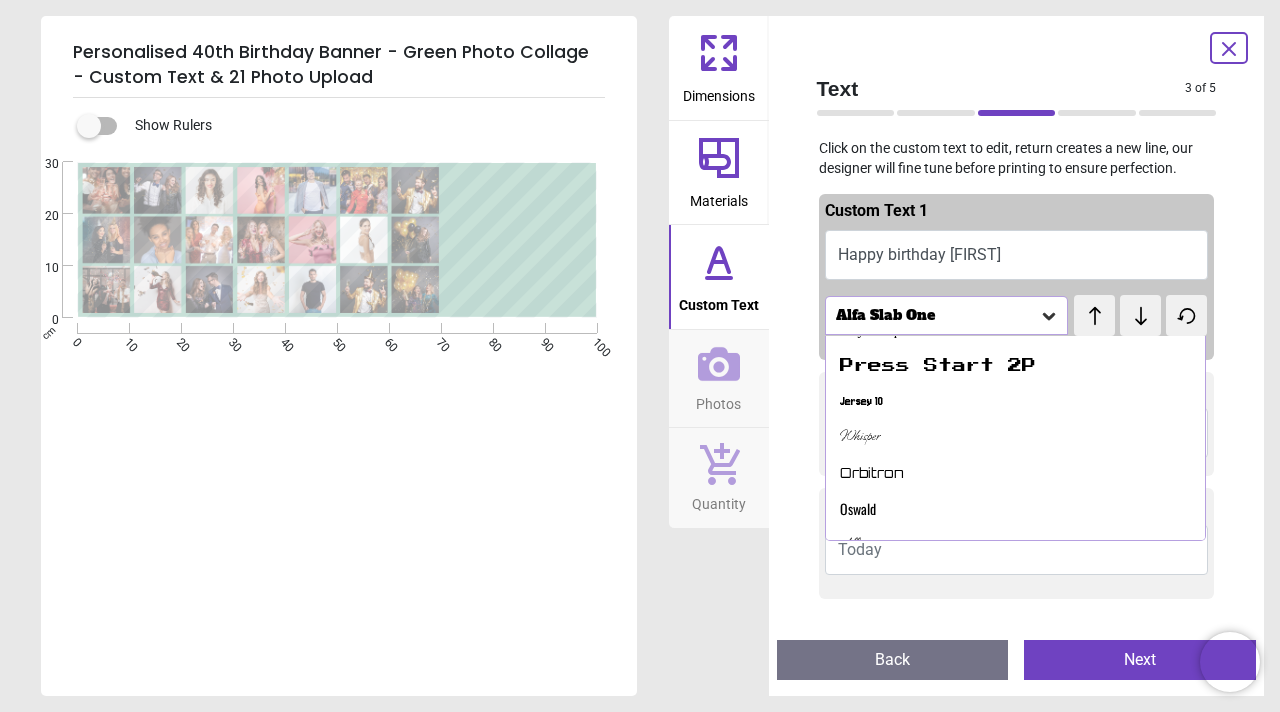 scroll, scrollTop: 393, scrollLeft: 0, axis: vertical 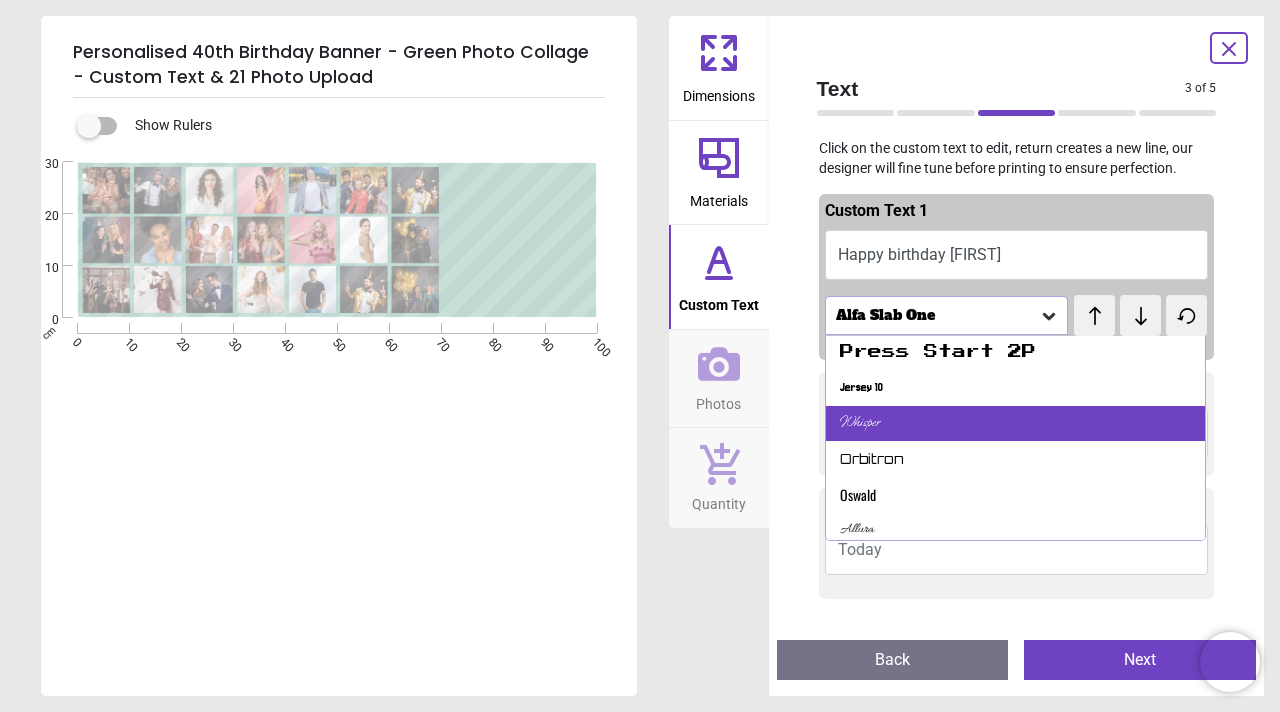 click on "Whisper" at bounding box center [1016, 424] 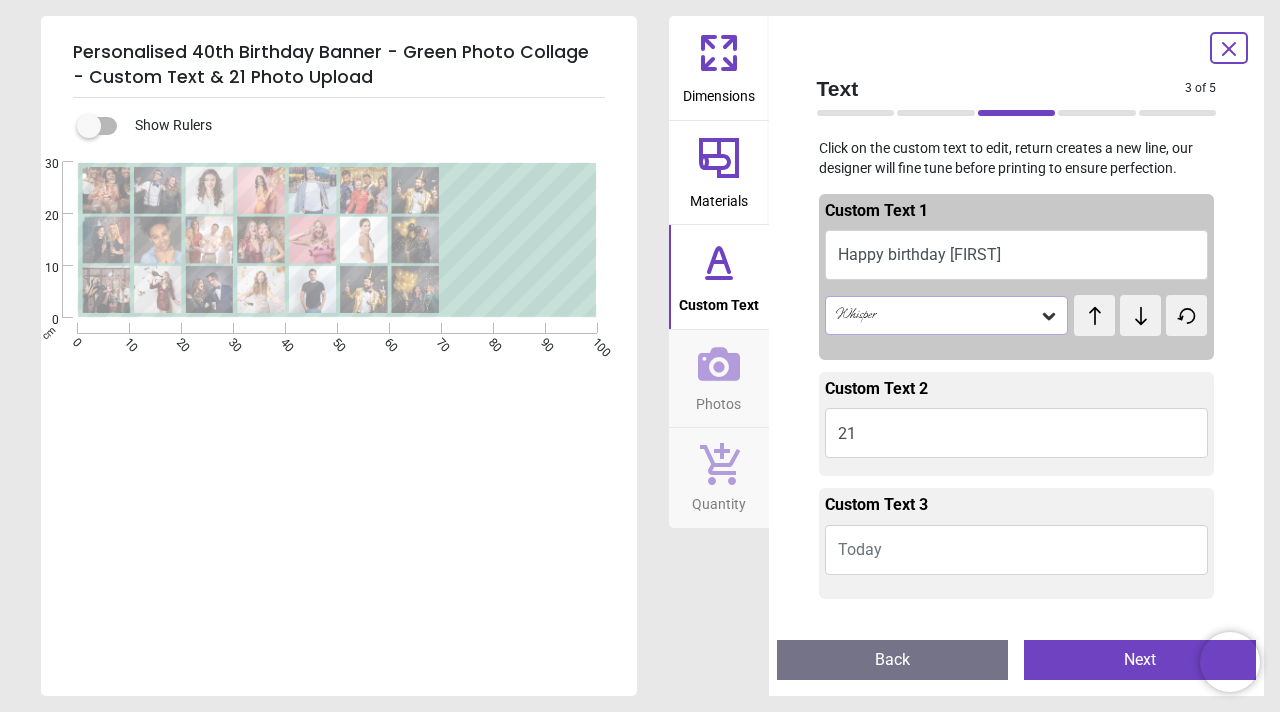 click 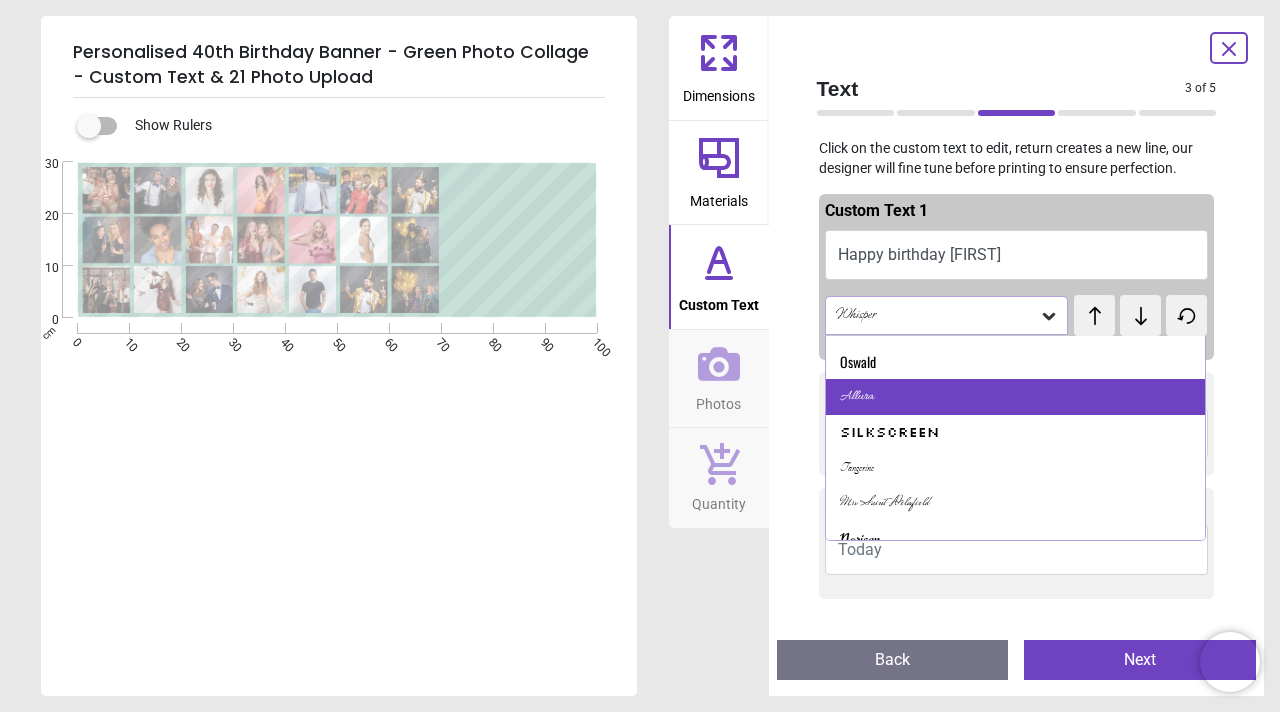 scroll, scrollTop: 534, scrollLeft: 0, axis: vertical 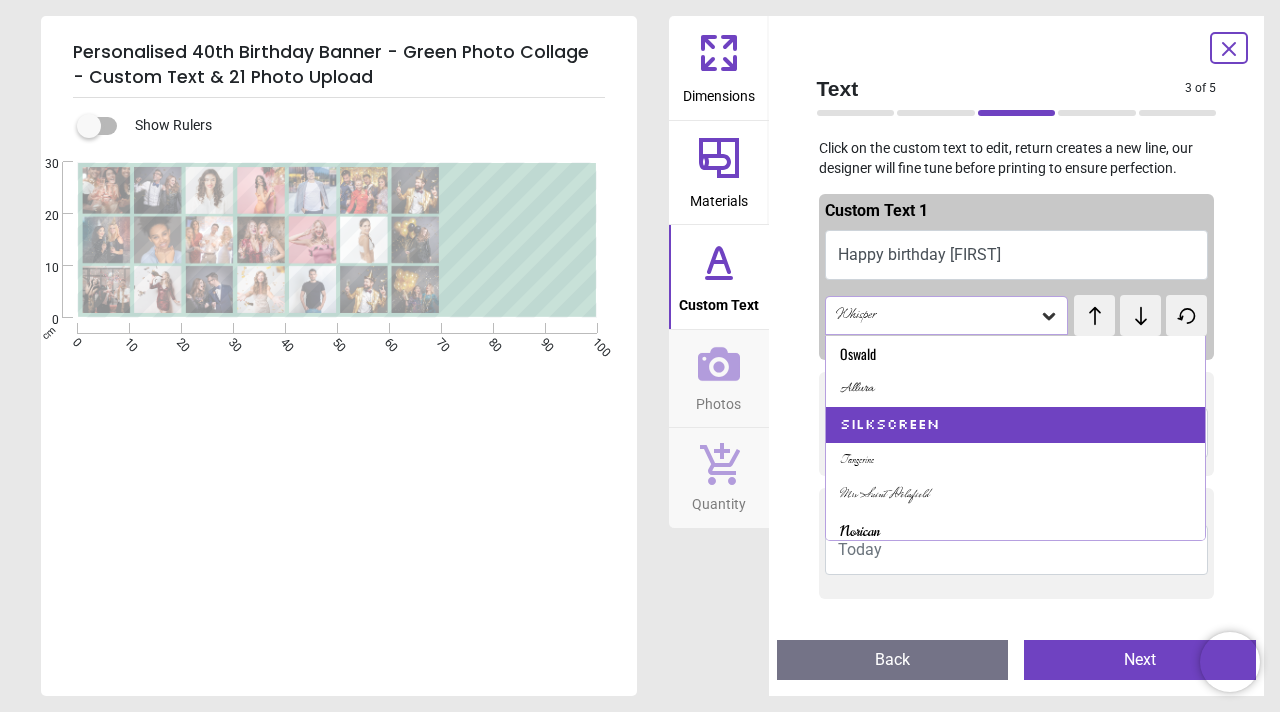 click on "Silkscreen" at bounding box center (889, 425) 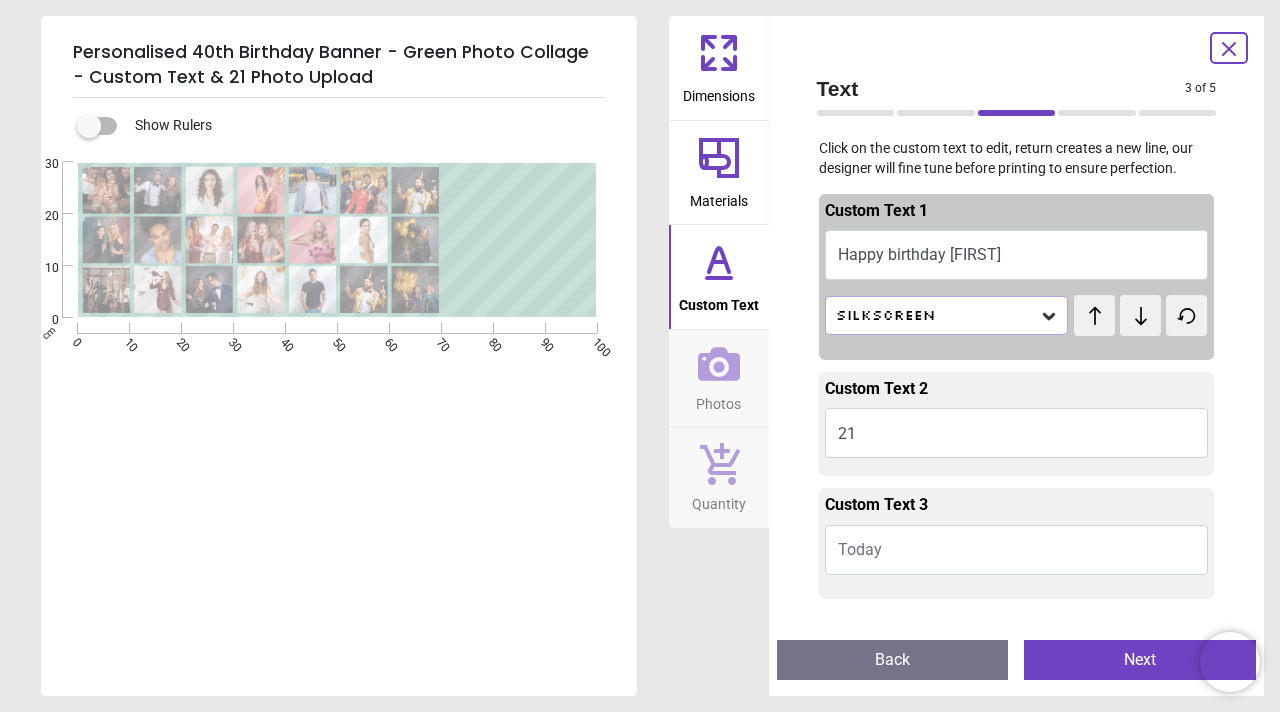 click 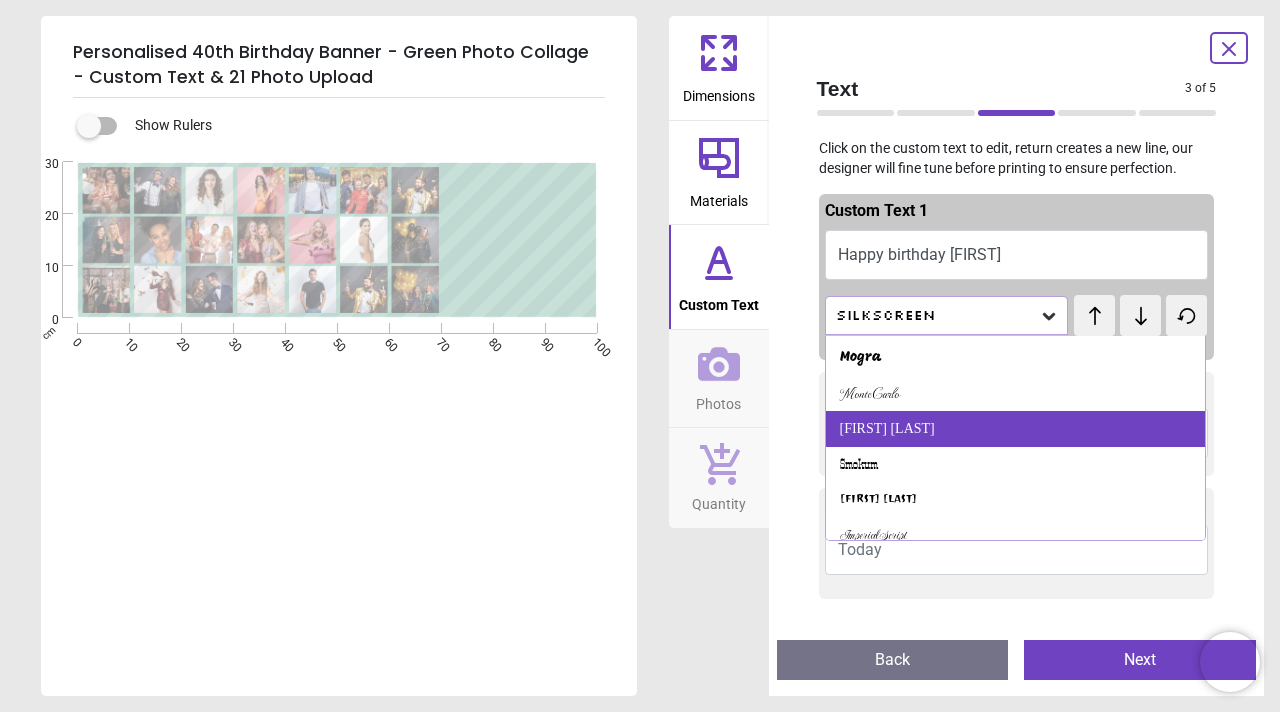 scroll, scrollTop: 857, scrollLeft: 0, axis: vertical 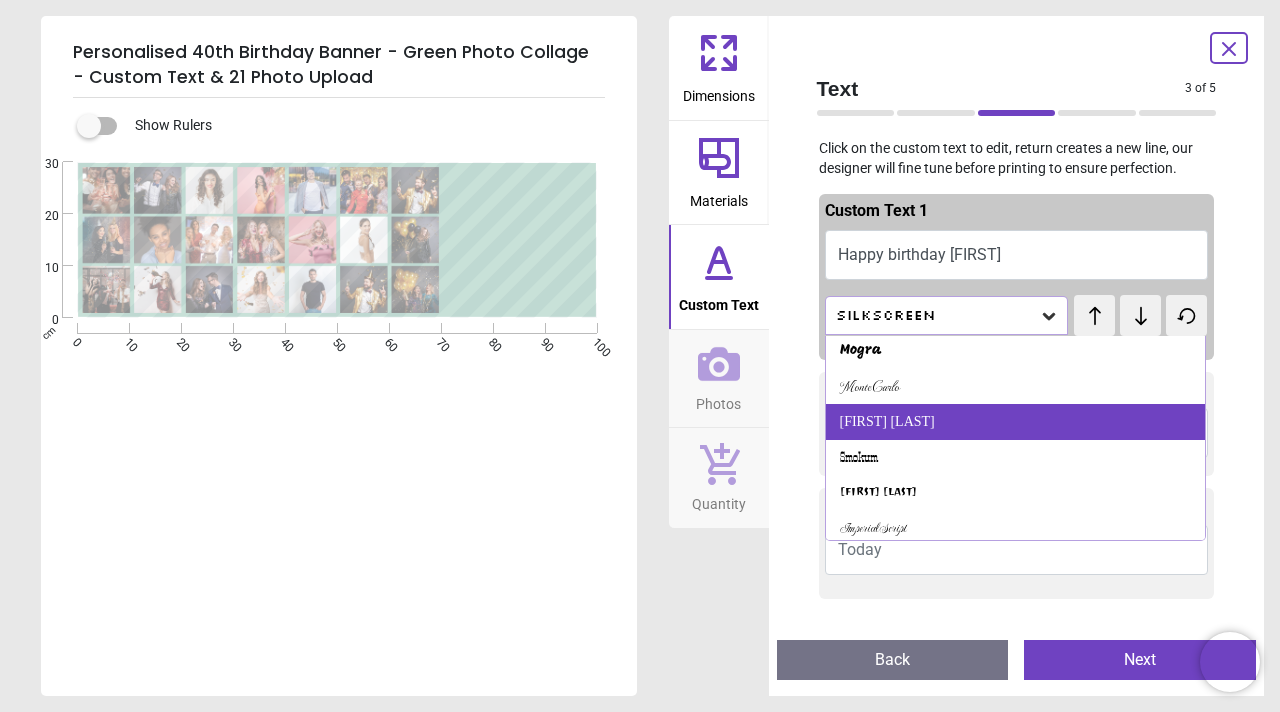 click on "Bruno Acc Sc" at bounding box center (1016, 422) 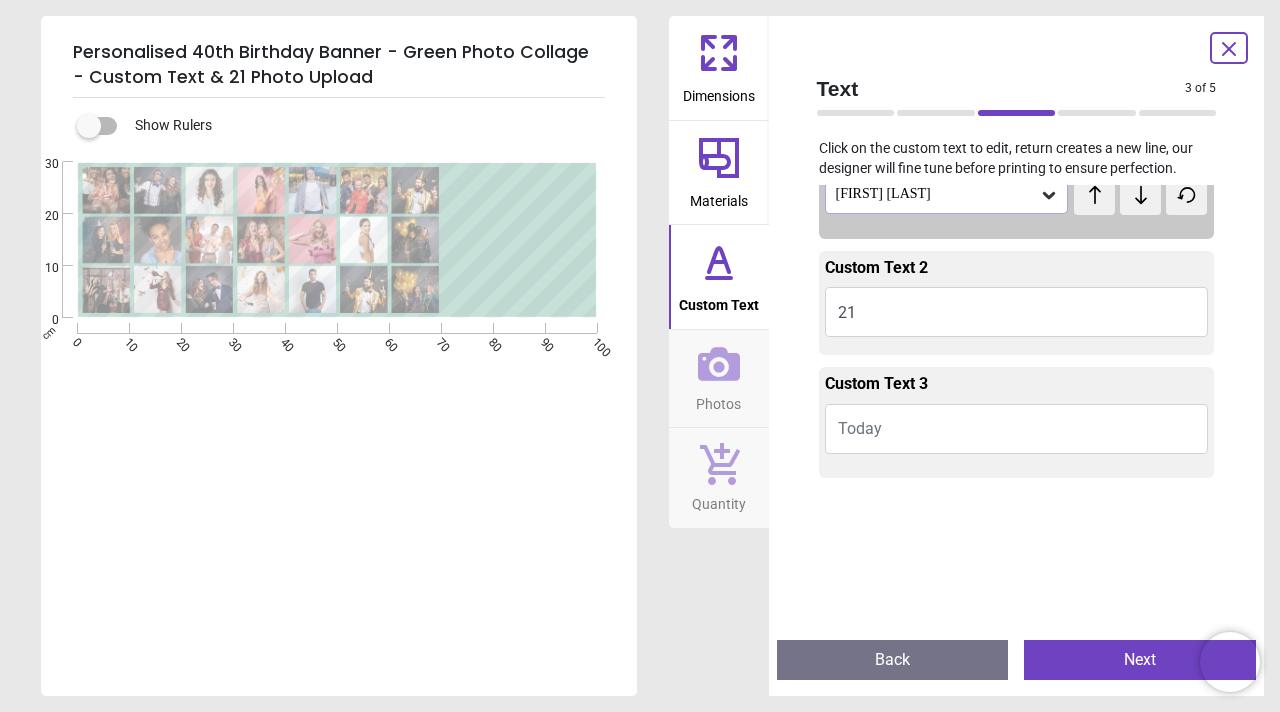 scroll, scrollTop: 122, scrollLeft: 0, axis: vertical 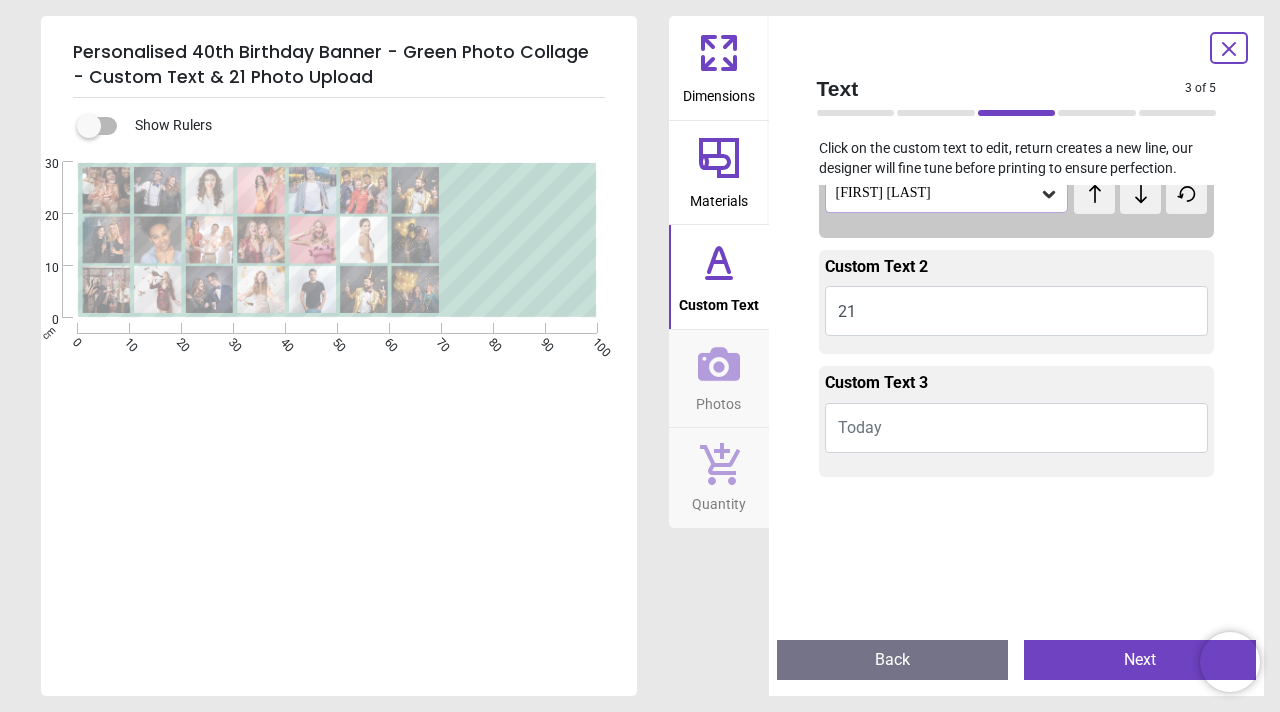 click on "Today" at bounding box center (1017, 428) 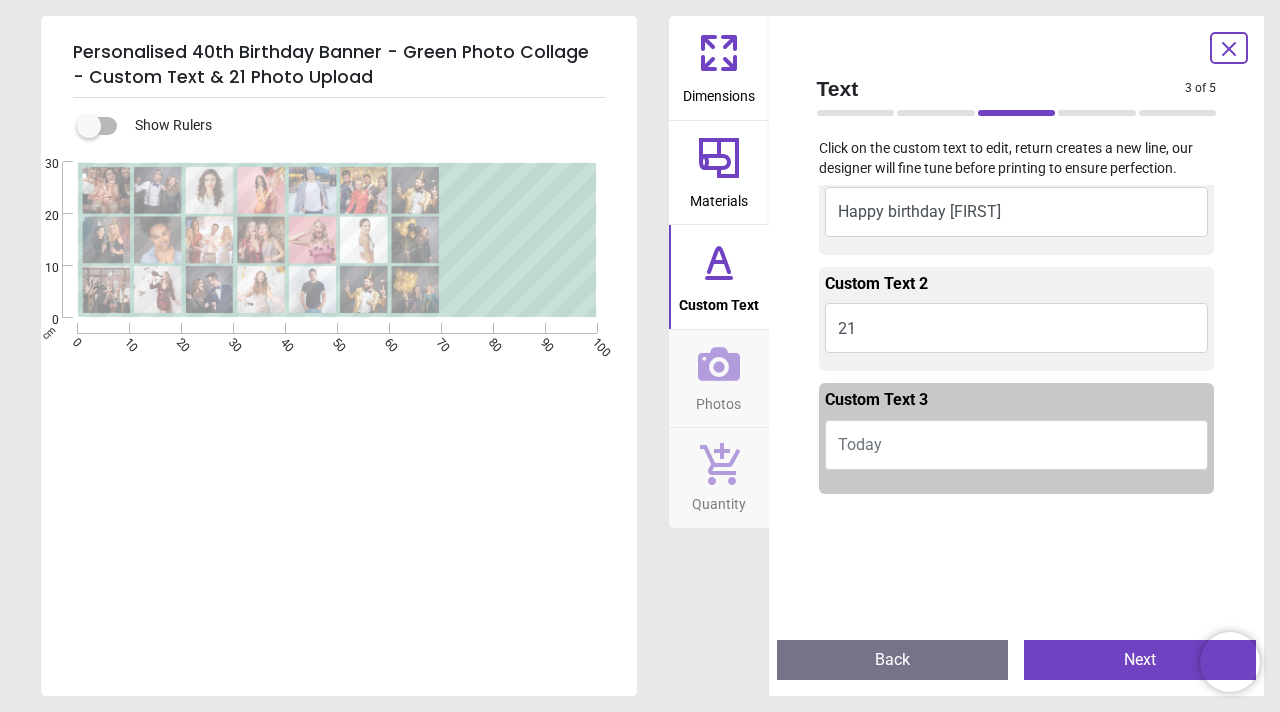 scroll, scrollTop: 0, scrollLeft: 0, axis: both 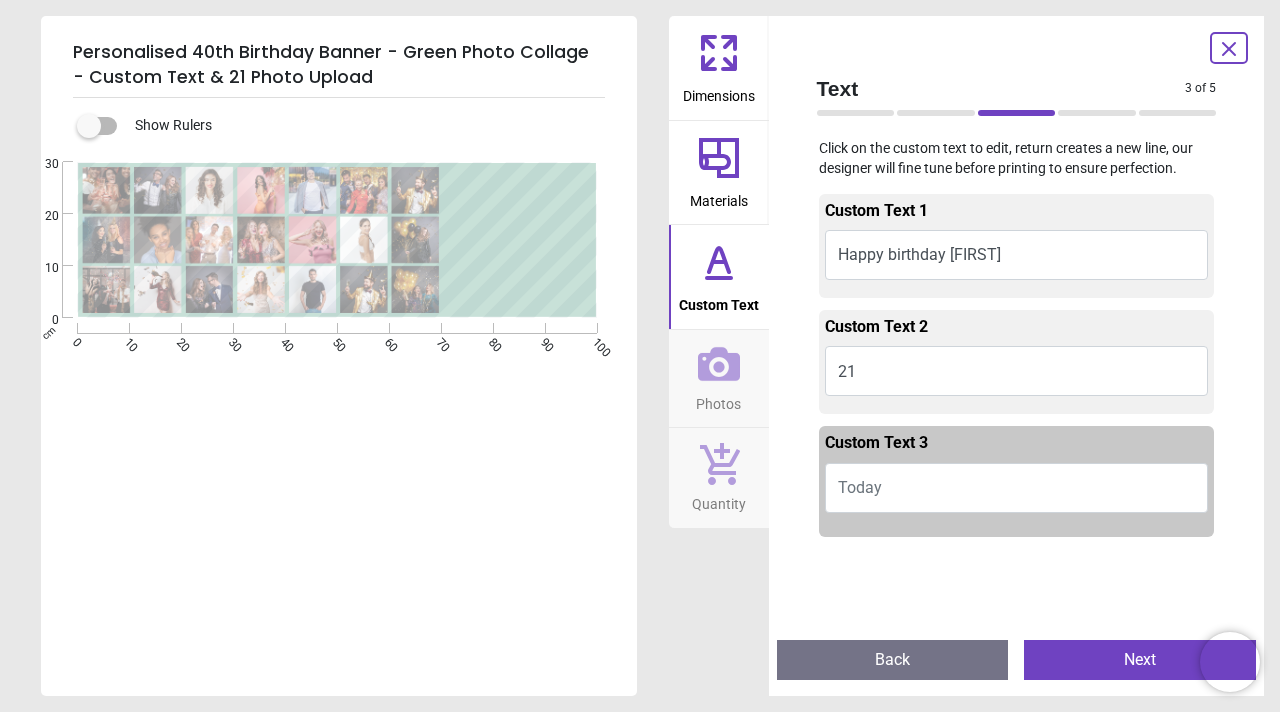 click on "**" at bounding box center [520, 245] 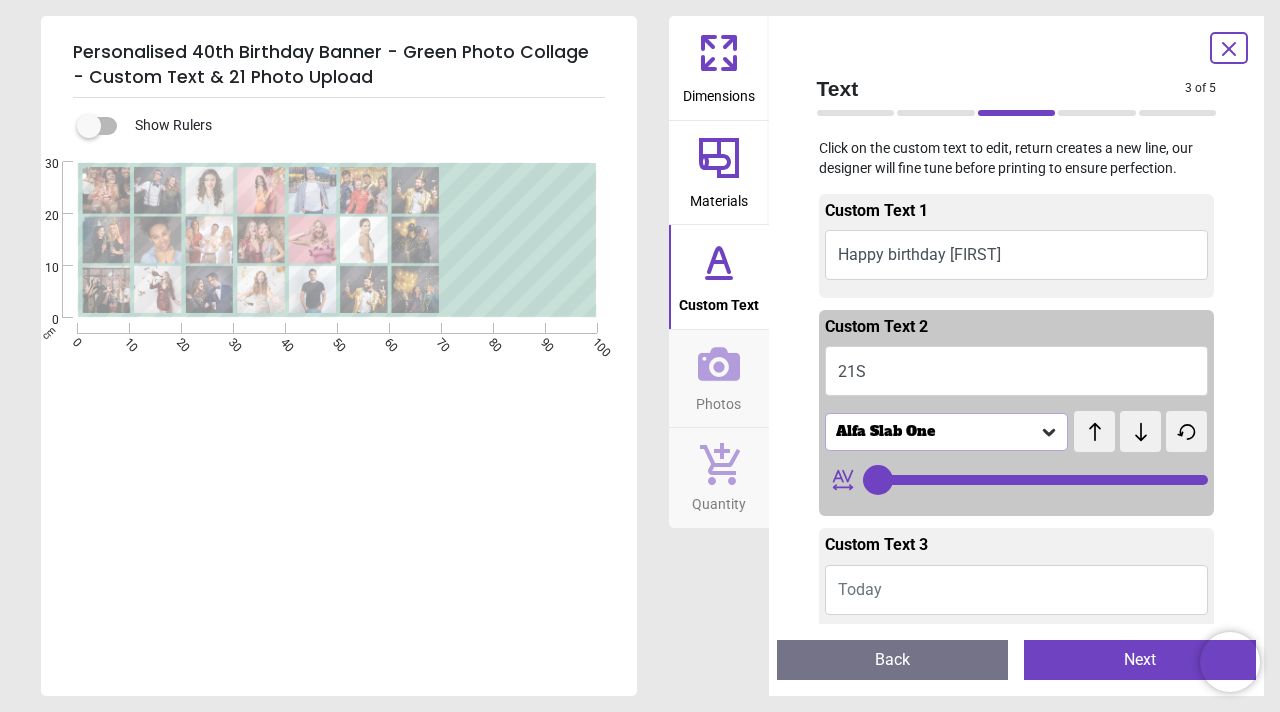 type on "****" 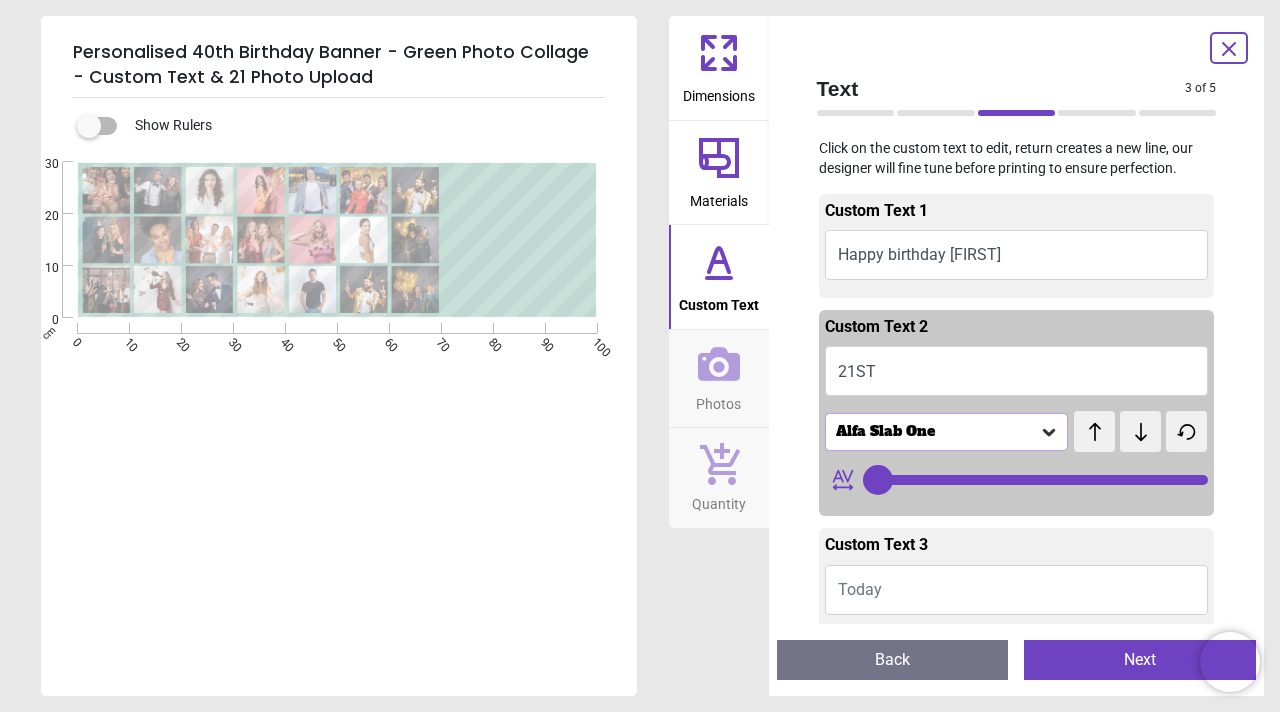 type on "***" 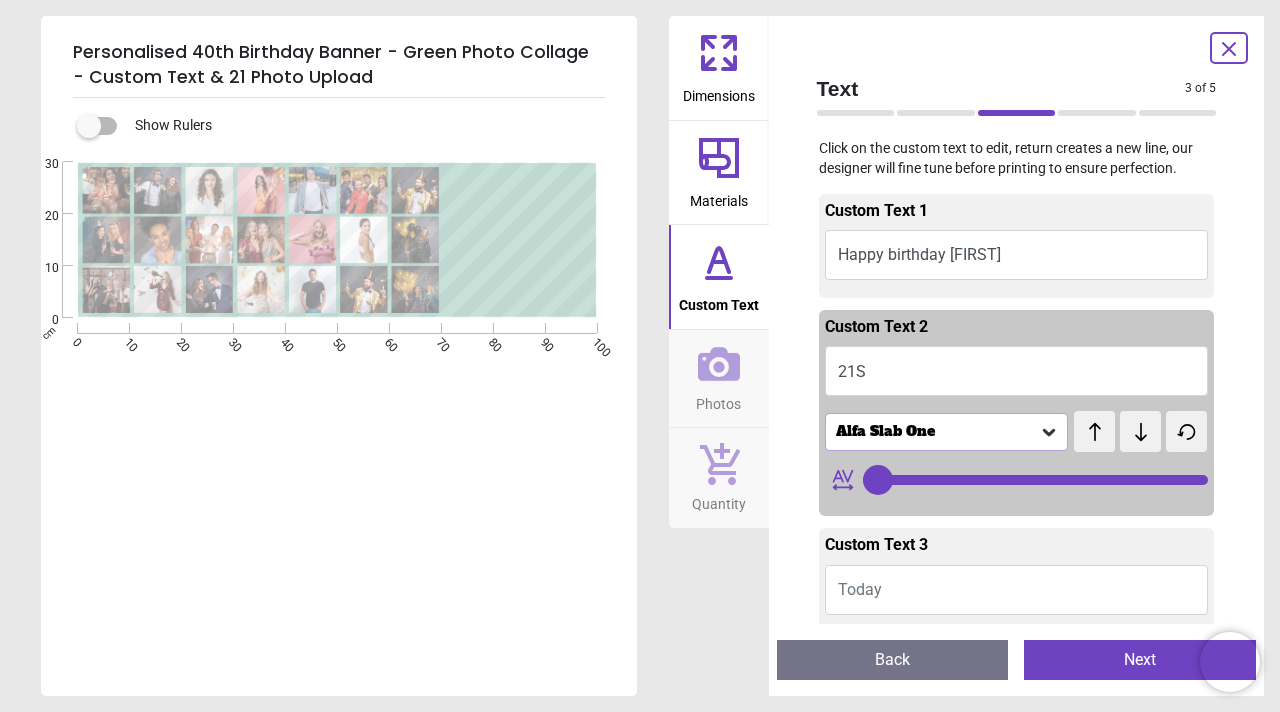 type on "**" 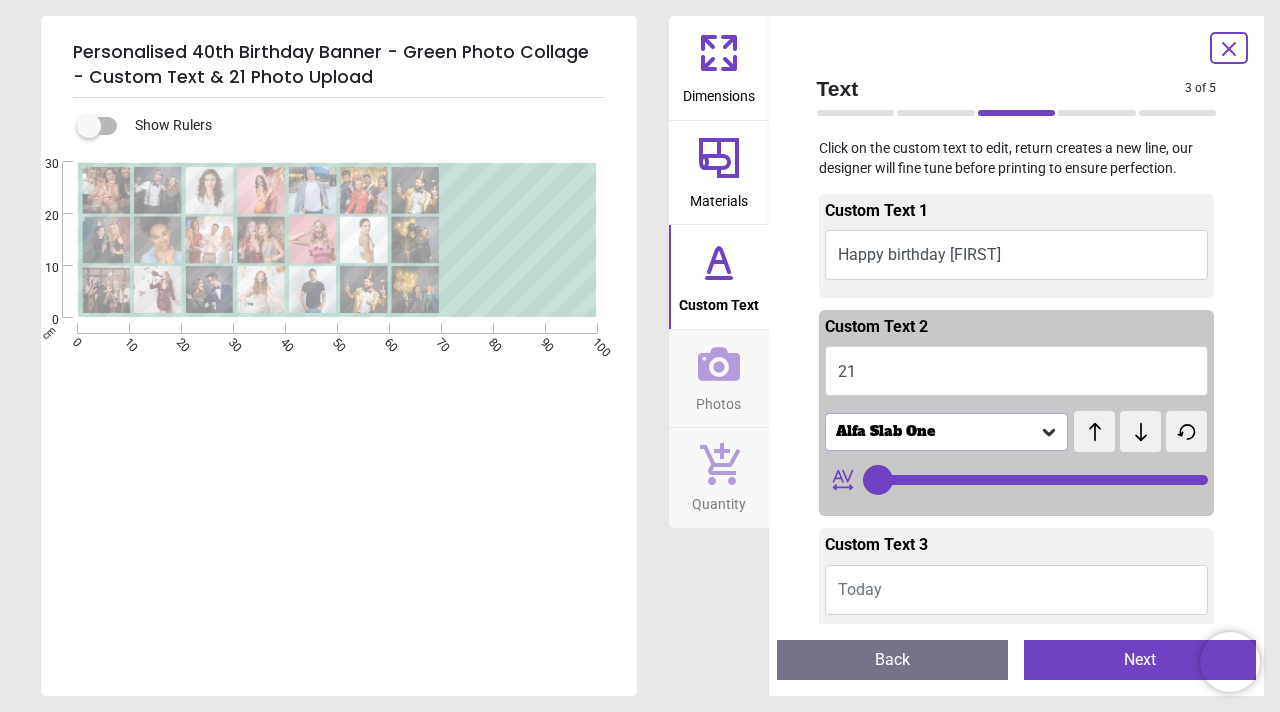 click 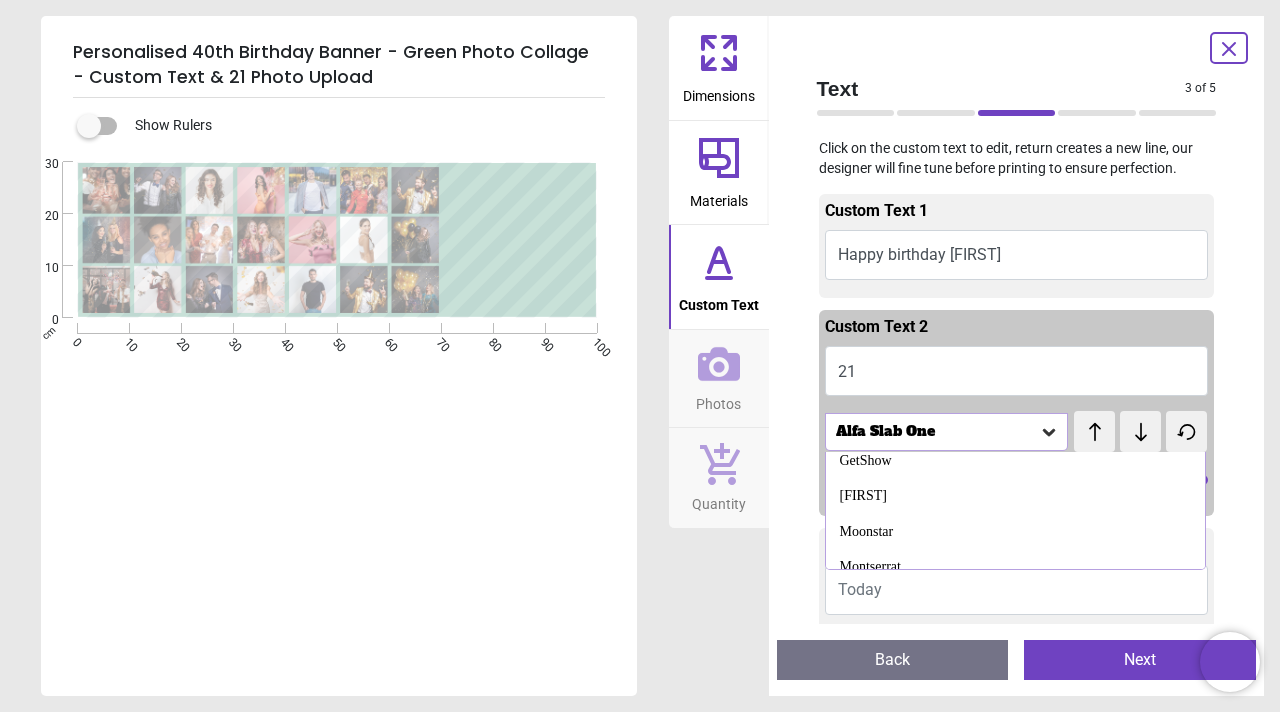 scroll, scrollTop: 1235, scrollLeft: 0, axis: vertical 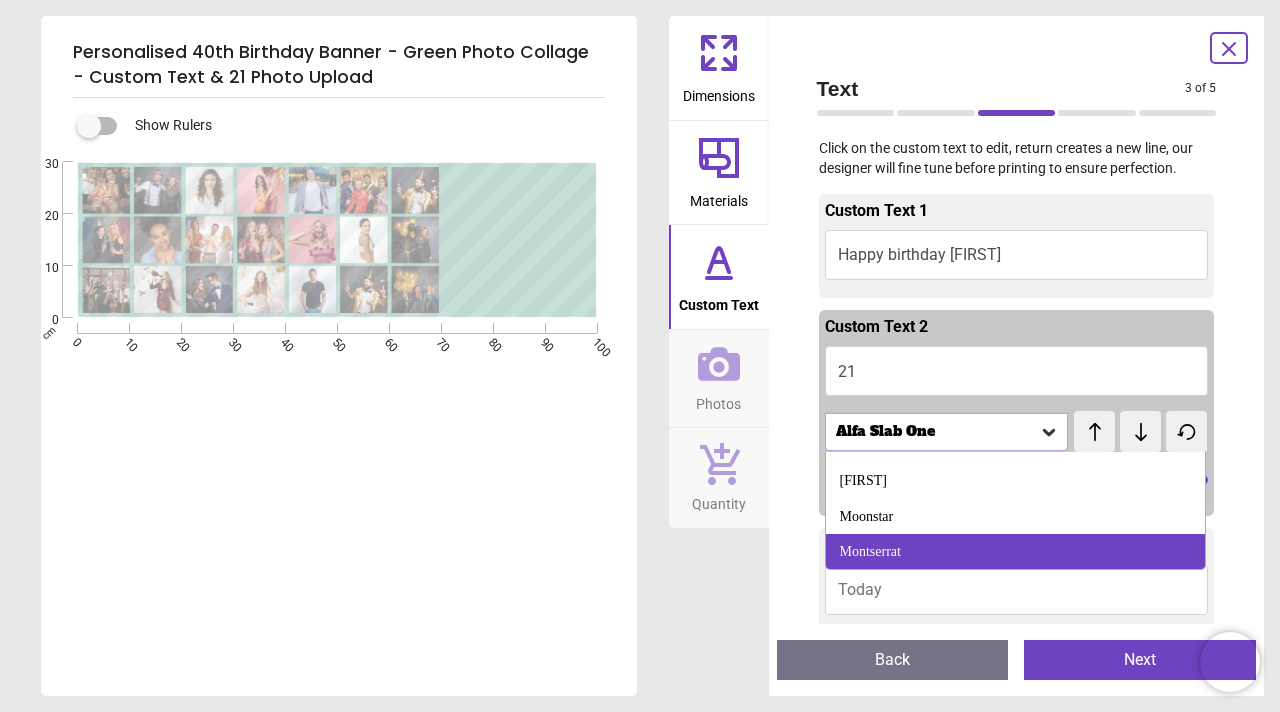 click on "Montserrat" at bounding box center [1016, 552] 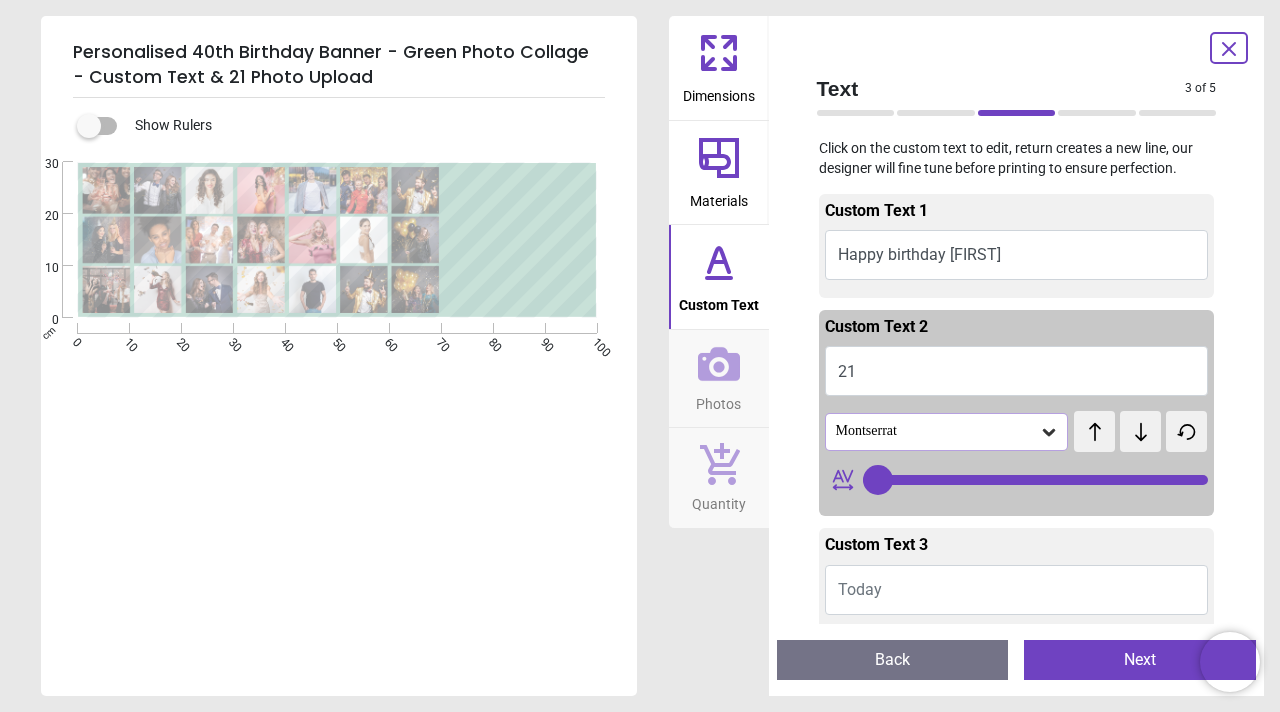 click on "**********" at bounding box center (519, 187) 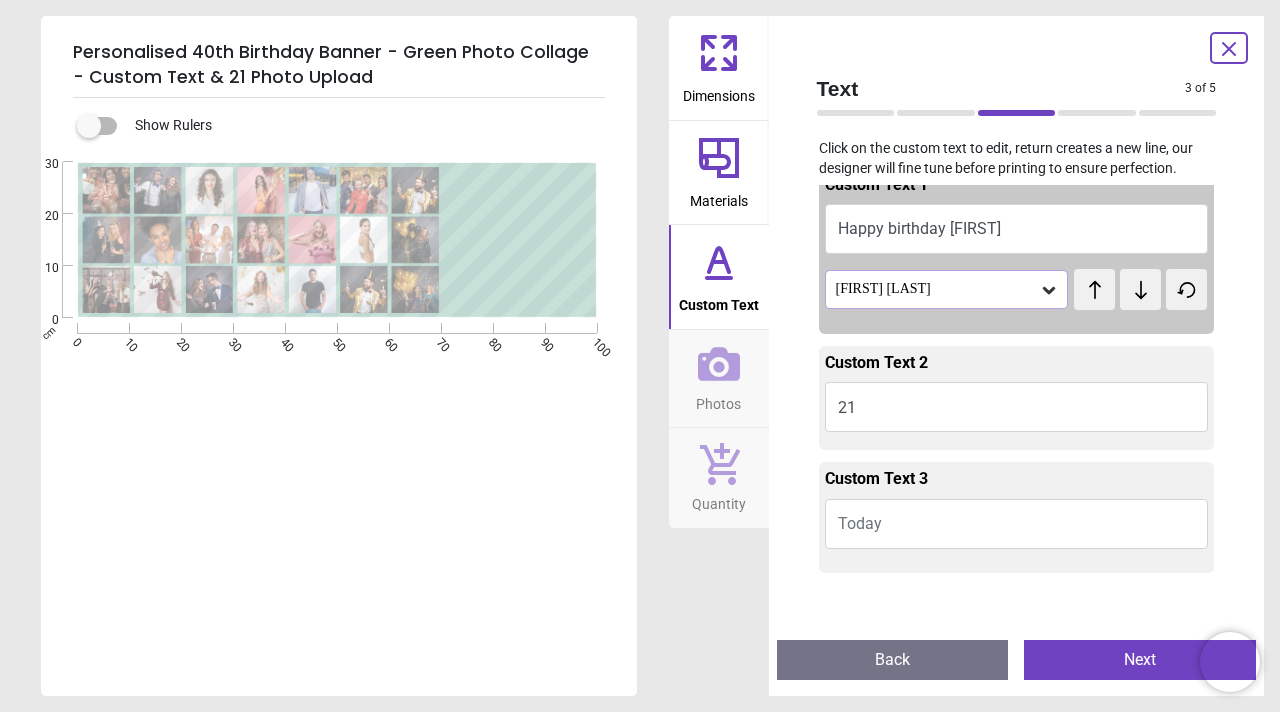 scroll, scrollTop: 7, scrollLeft: 0, axis: vertical 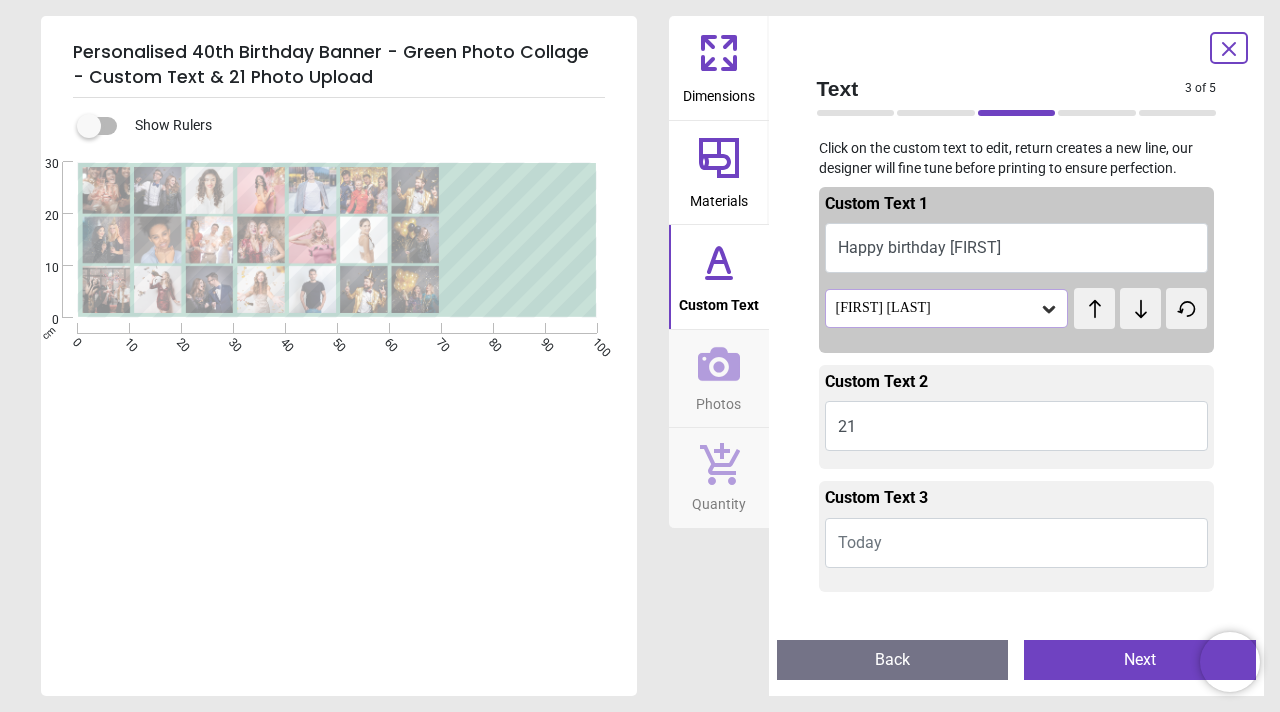 click 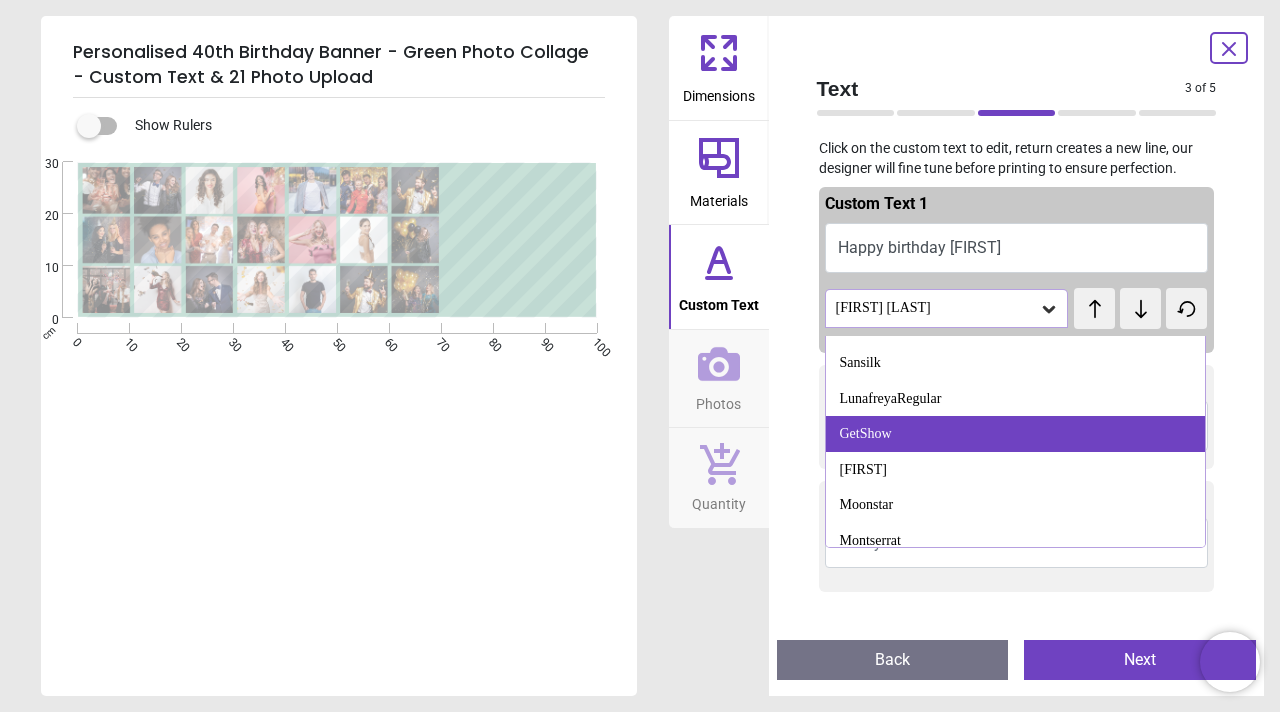 scroll, scrollTop: 1141, scrollLeft: 0, axis: vertical 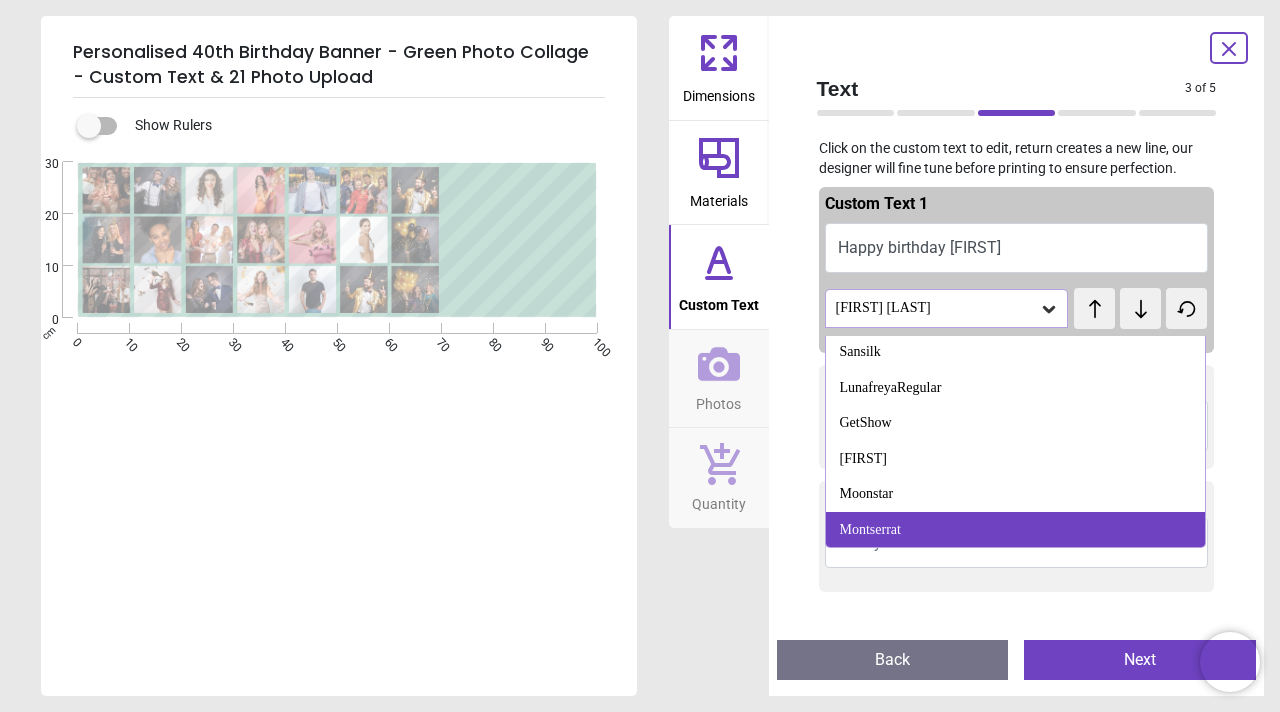 click on "Montserrat" at bounding box center (1016, 530) 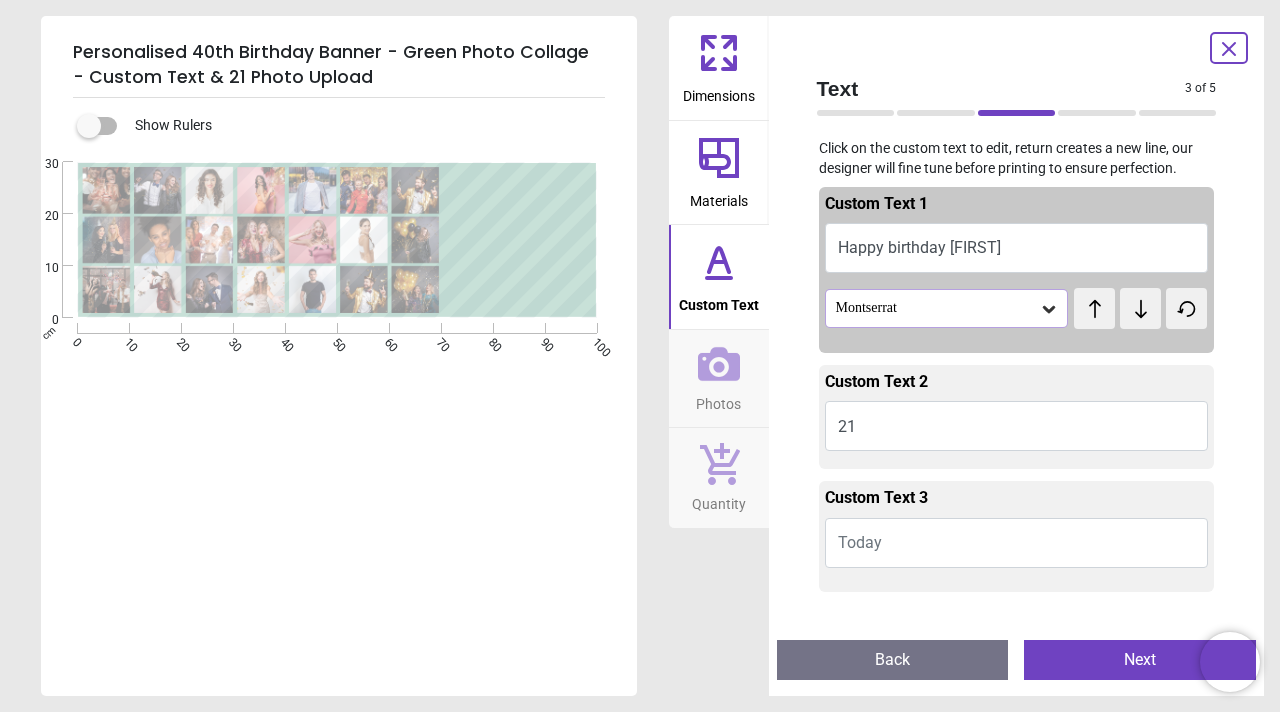 click at bounding box center [519, 300] 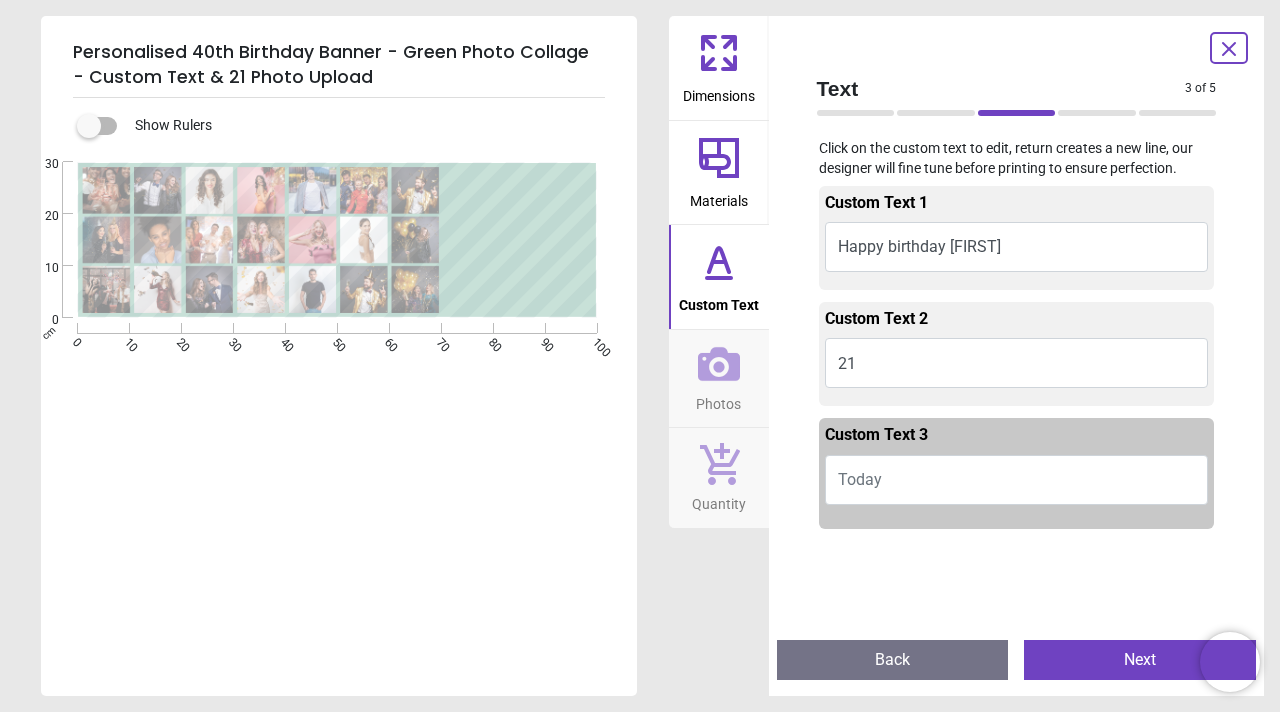 scroll, scrollTop: 0, scrollLeft: 0, axis: both 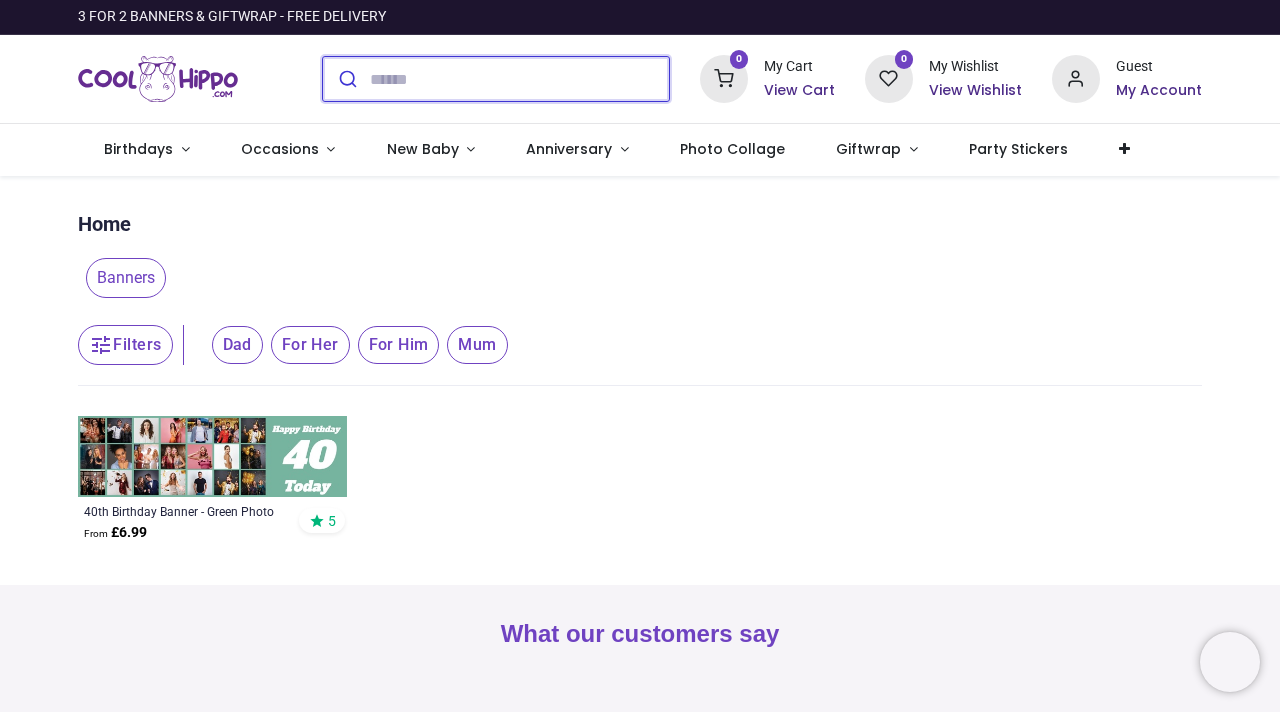 click at bounding box center [519, 79] 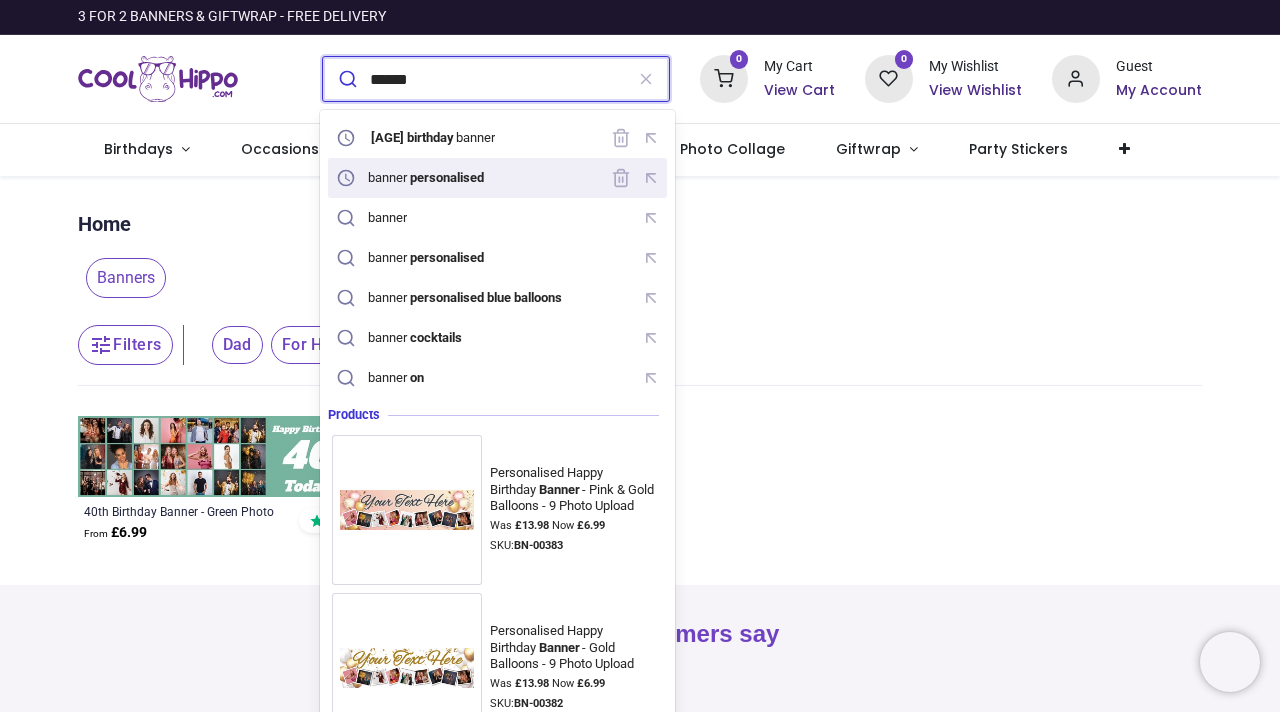 click on "banner  personalised" at bounding box center [412, 178] 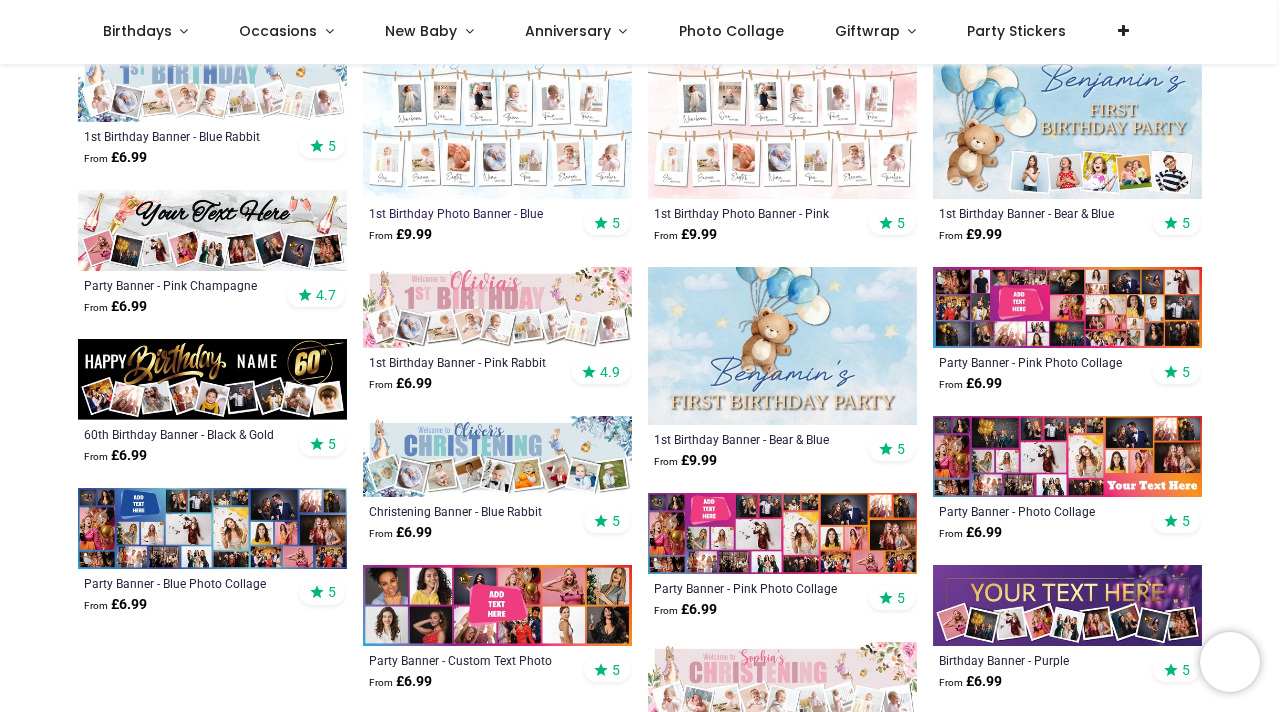 scroll, scrollTop: 717, scrollLeft: 0, axis: vertical 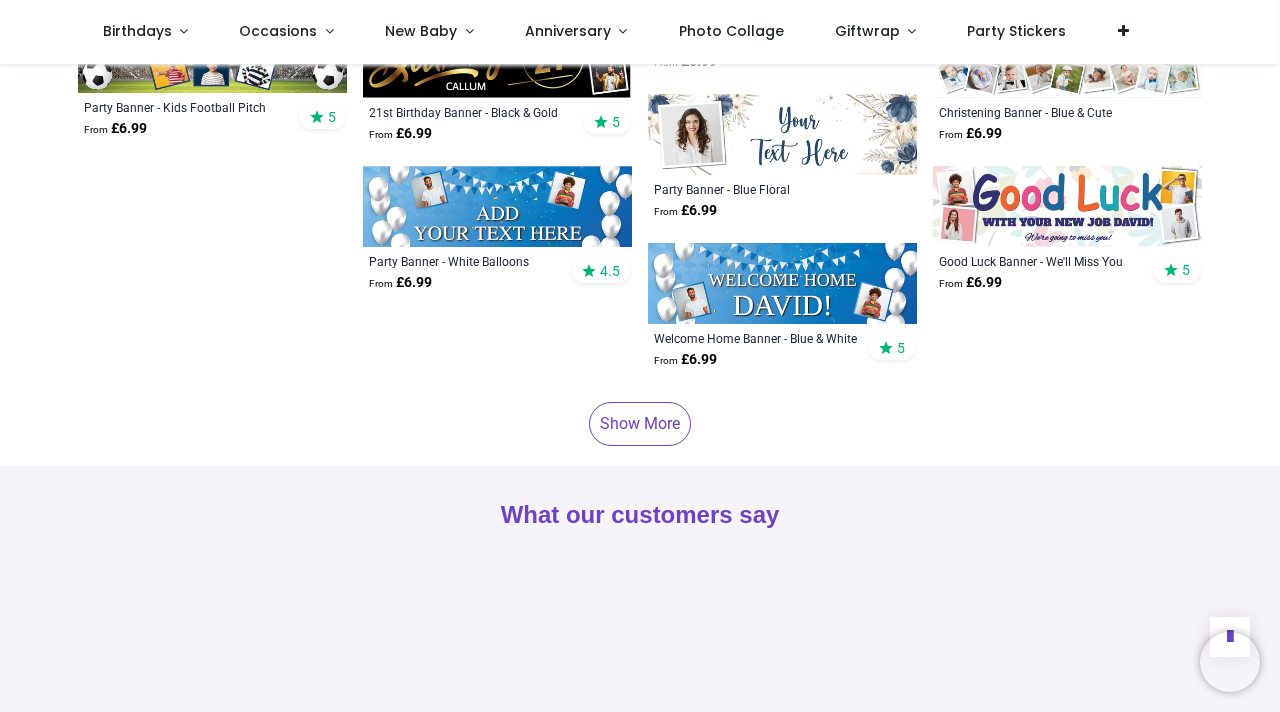 click on "Show More" at bounding box center (640, 424) 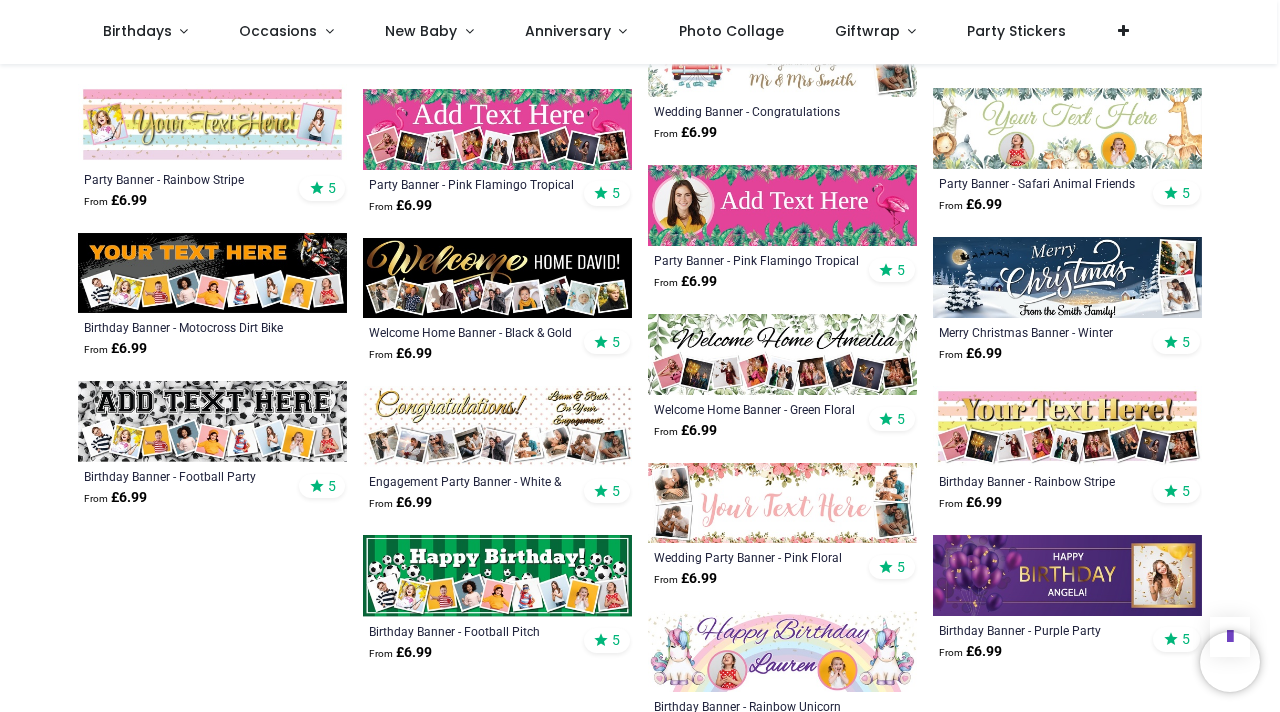 scroll, scrollTop: 6048, scrollLeft: 0, axis: vertical 